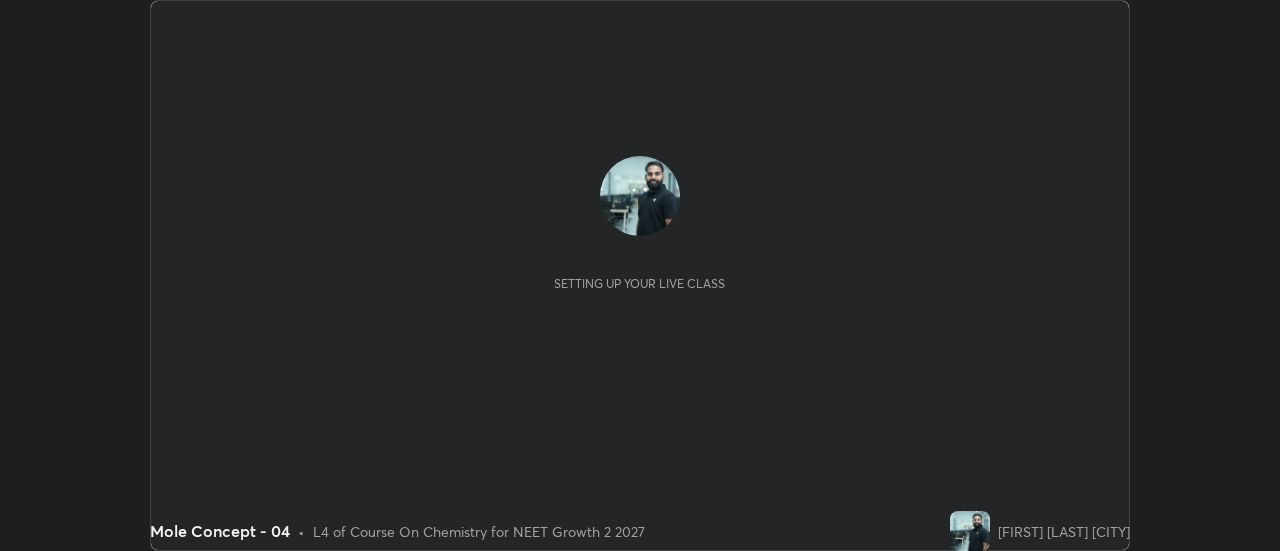 scroll, scrollTop: 0, scrollLeft: 0, axis: both 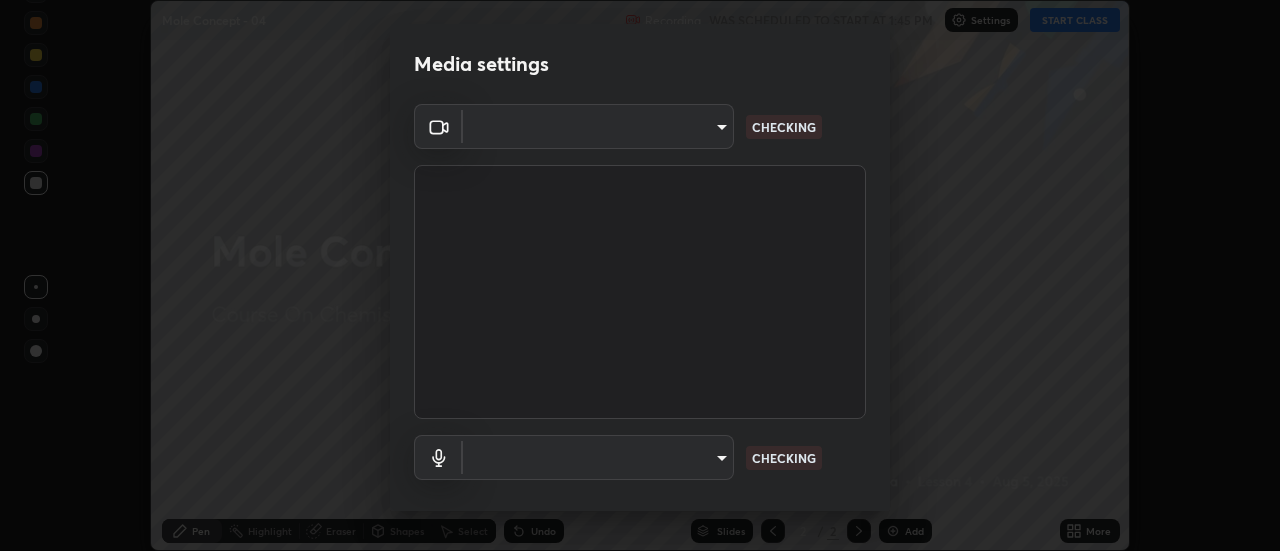 type on "28859c64a8e3d58139daa62c4cbb3a58b4059ef2bfed964700f789928c4fc7db" 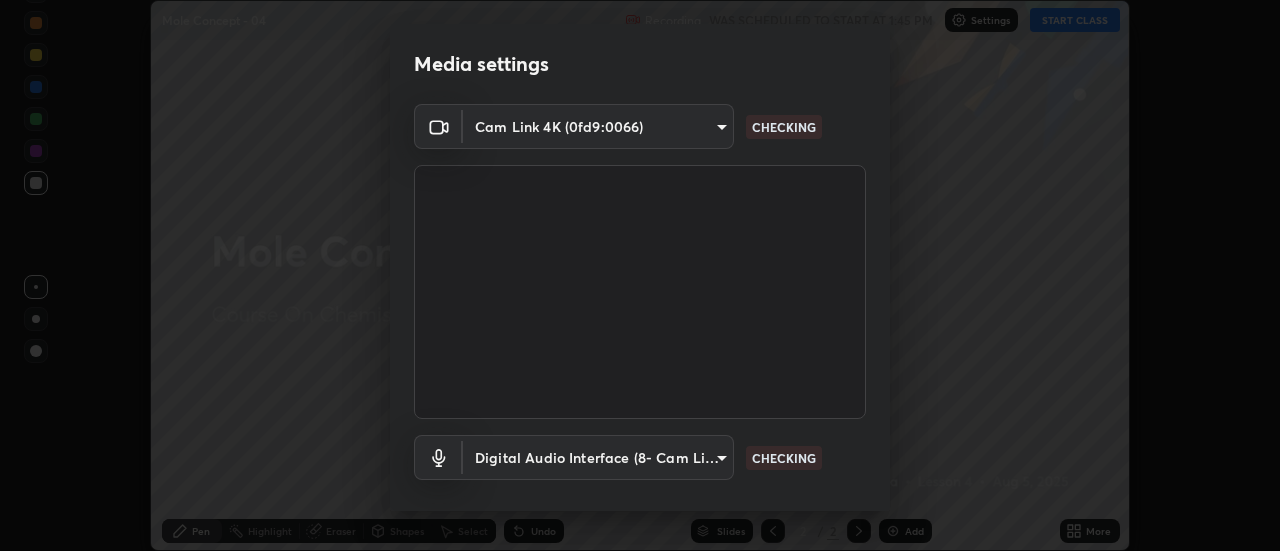 scroll, scrollTop: 105, scrollLeft: 0, axis: vertical 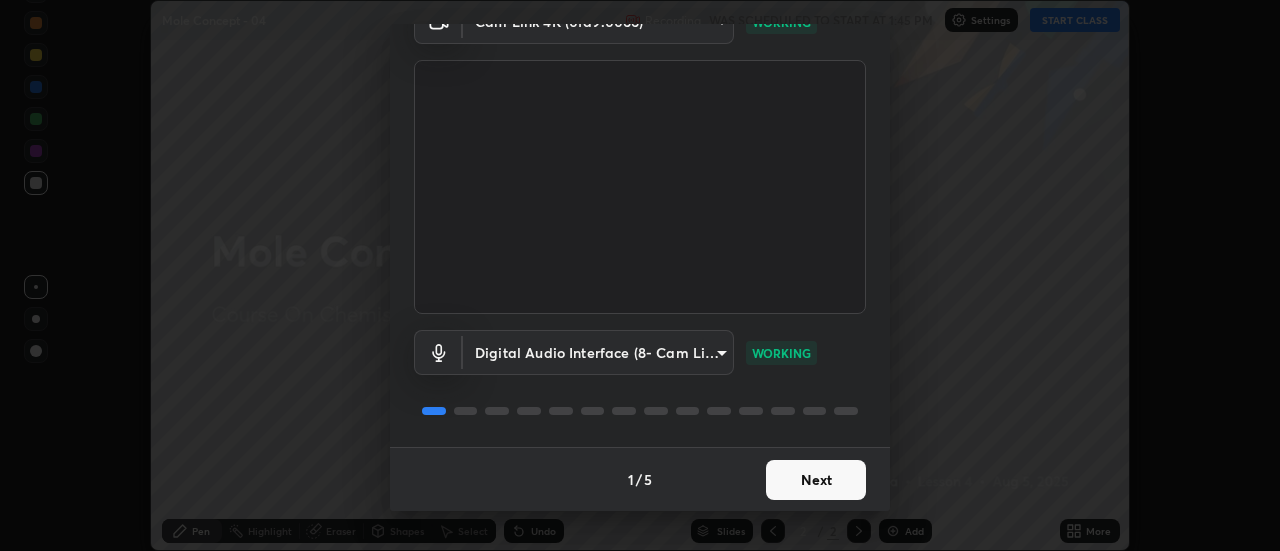 click on "Erase all Mole Concept - 04 Recording WAS SCHEDULED TO START AT  1:45 PM Settings START CLASS Setting up your live class Mole Concept - 04 • L4 of Course On Chemistry for NEET Growth 2 2027 [FIRST] [LAST] [CITY] Pen Highlight Eraser Shapes Select Undo Slides 2 / 2 Add More No doubts shared Encourage your learners to ask a doubt for better clarity Report an issue Reason for reporting Buffering Chat not working Audio - Video sync issue Educator video quality low ​ Attach an image Report Media settings Cam Link 4K (0fd9:0066) 28859c64a8e3d58139daa62c4cbb3a58b4059ef2bfed964700f789928c4fc7db WORKING Digital Audio Interface (8- Cam Link 4K) 19fc41b2d03f4cb0626925e42b77332b437aabee24038c1eaab894189780bdb7 WORKING 1 / 5 Next" at bounding box center [640, 275] 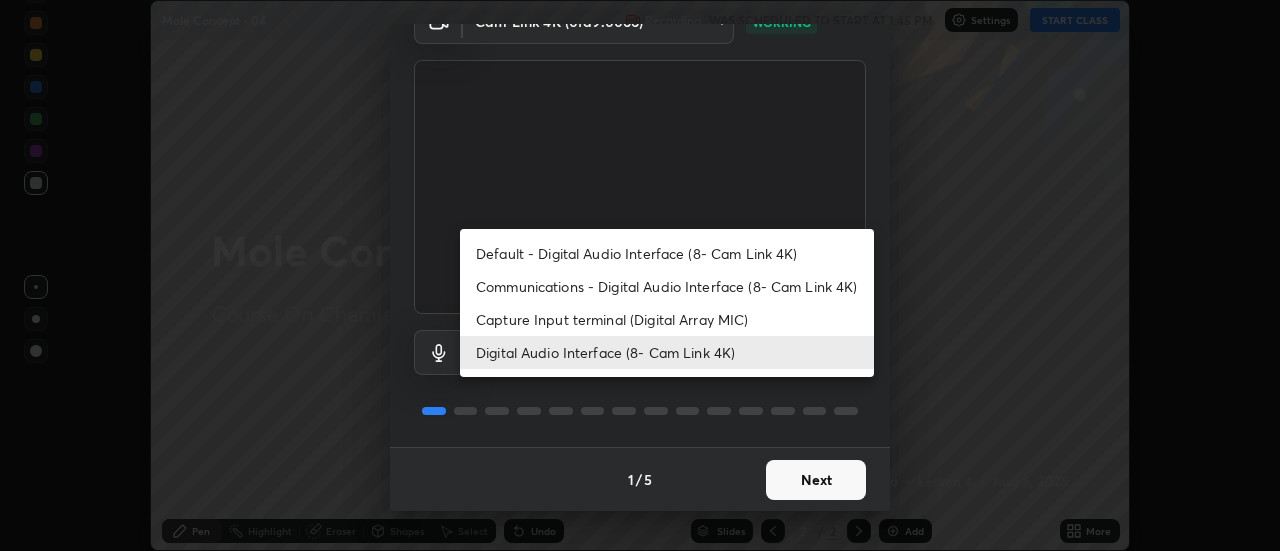 click on "Digital Audio Interface (8- Cam Link 4K)" at bounding box center [667, 352] 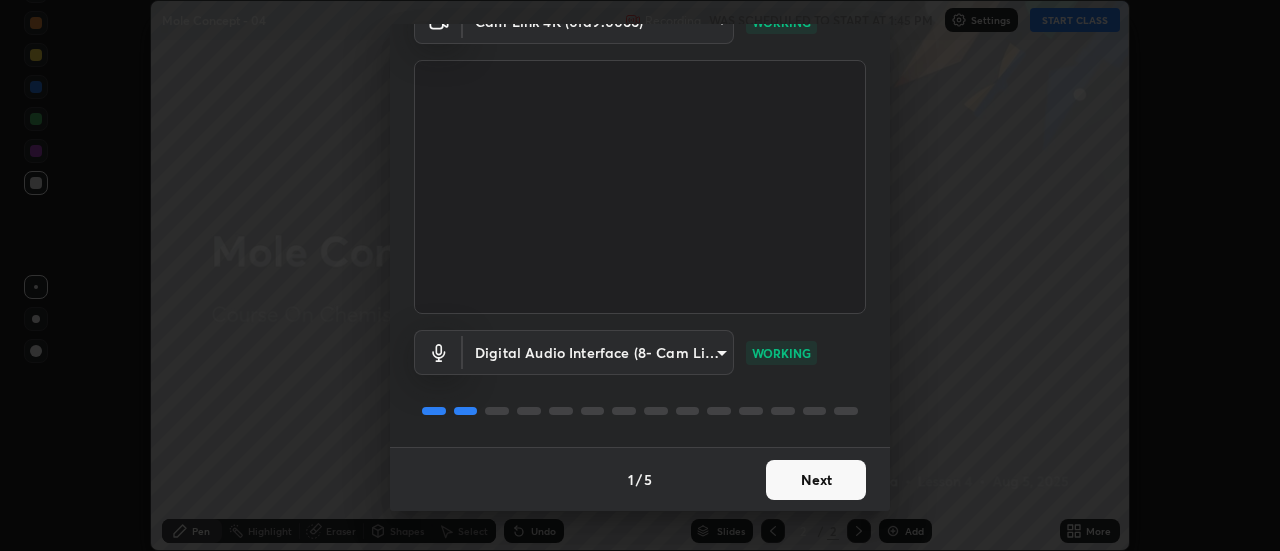 click on "Next" at bounding box center (816, 480) 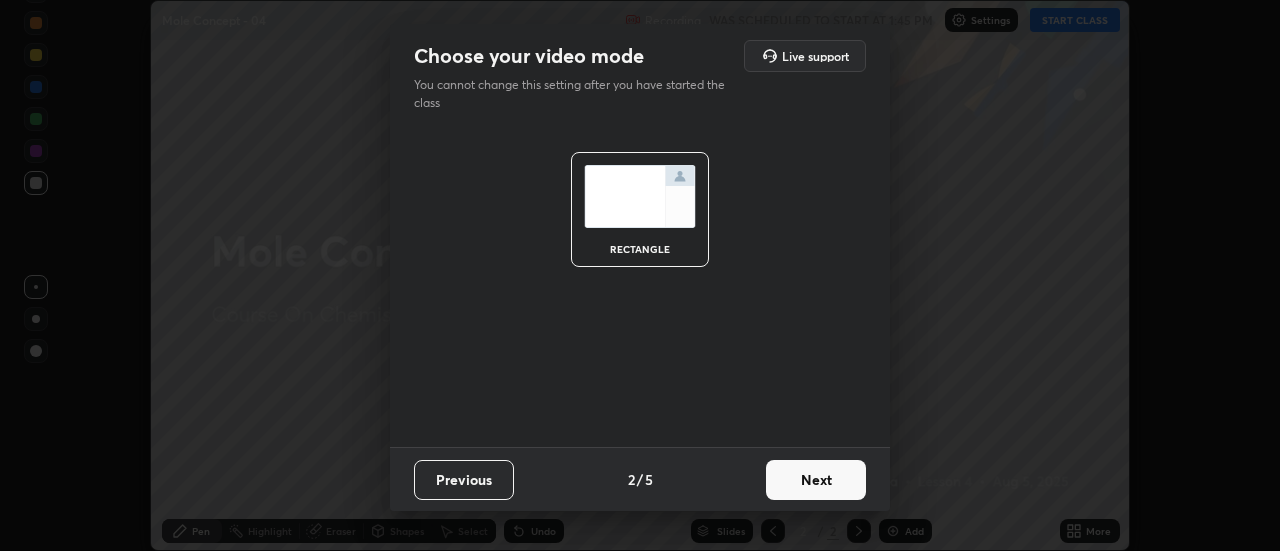 scroll, scrollTop: 0, scrollLeft: 0, axis: both 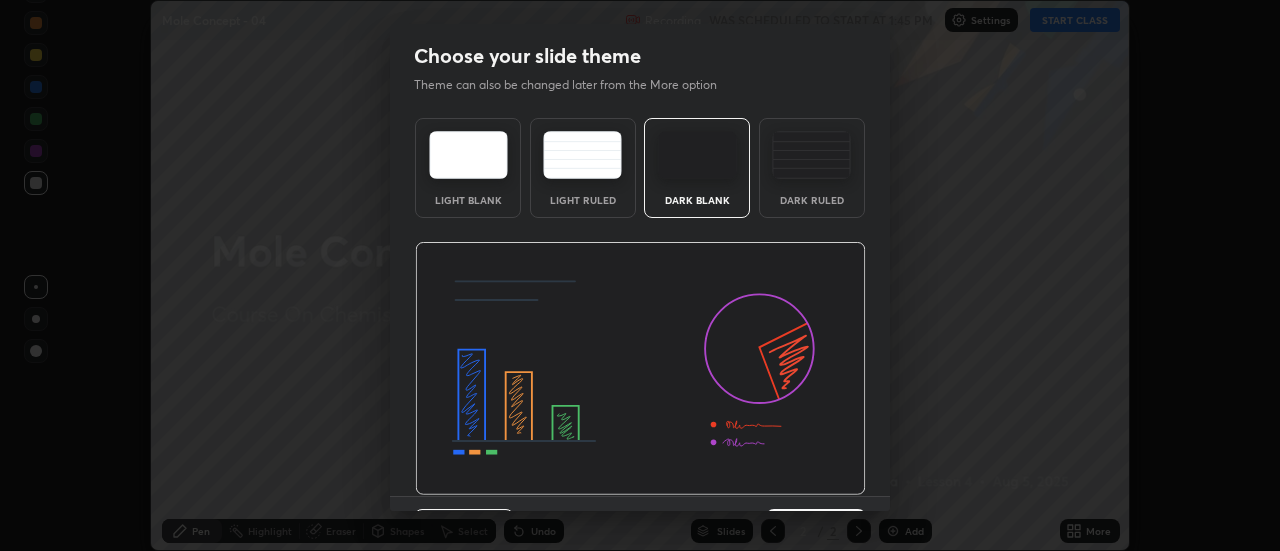 click at bounding box center [640, 369] 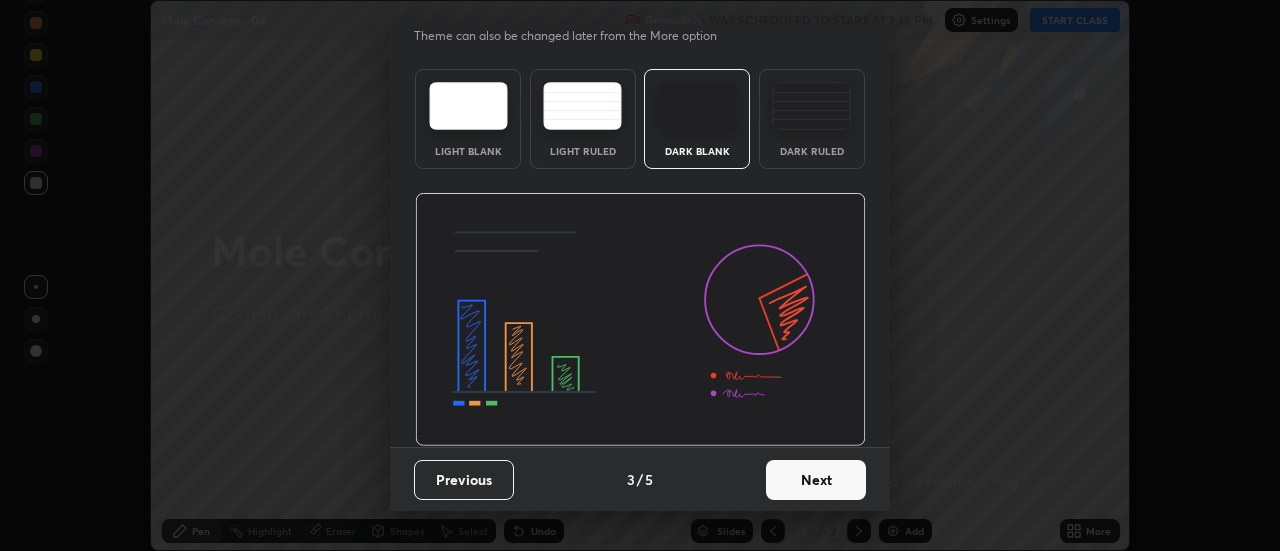 click on "Next" at bounding box center (816, 480) 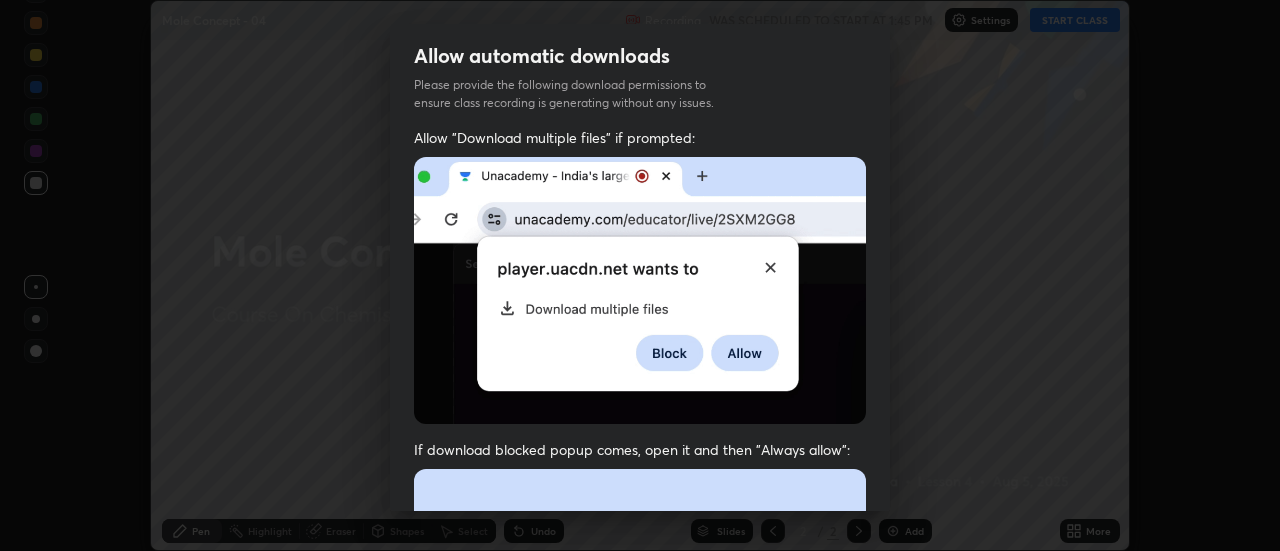 click at bounding box center [640, 687] 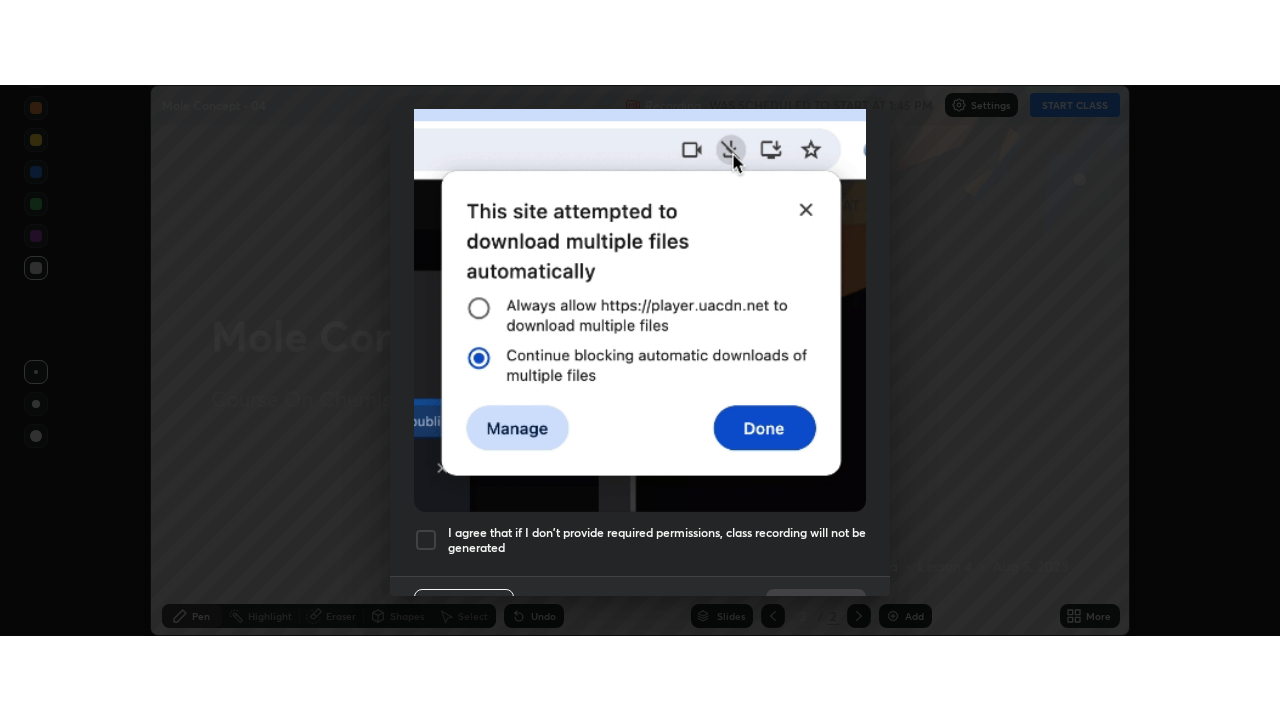 scroll, scrollTop: 513, scrollLeft: 0, axis: vertical 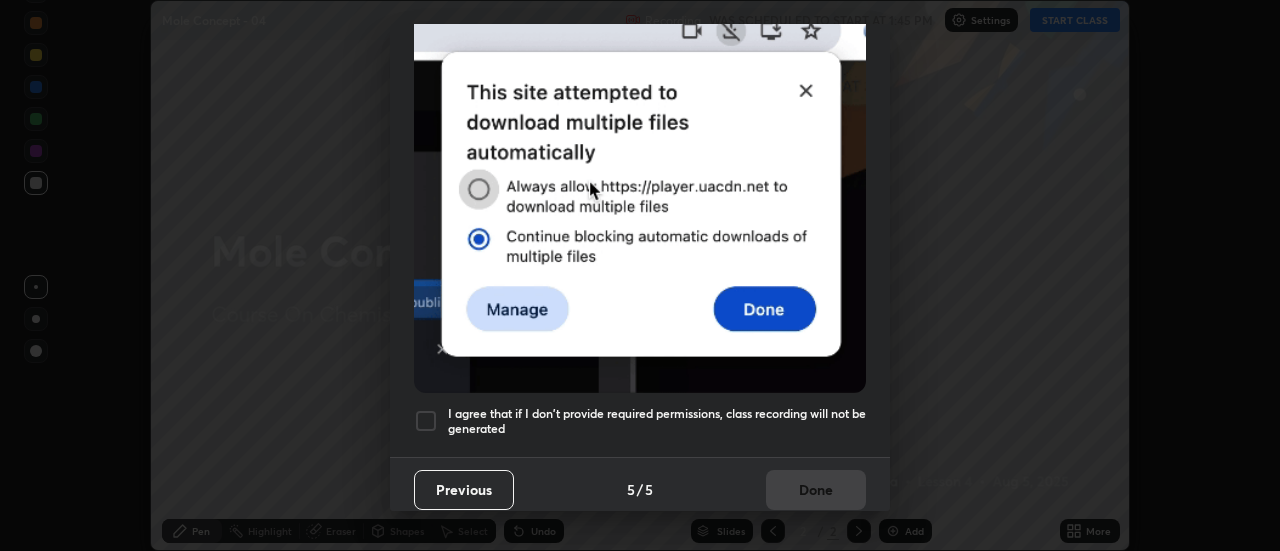 click on "I agree that if I don't provide required permissions, class recording will not be generated" at bounding box center (657, 421) 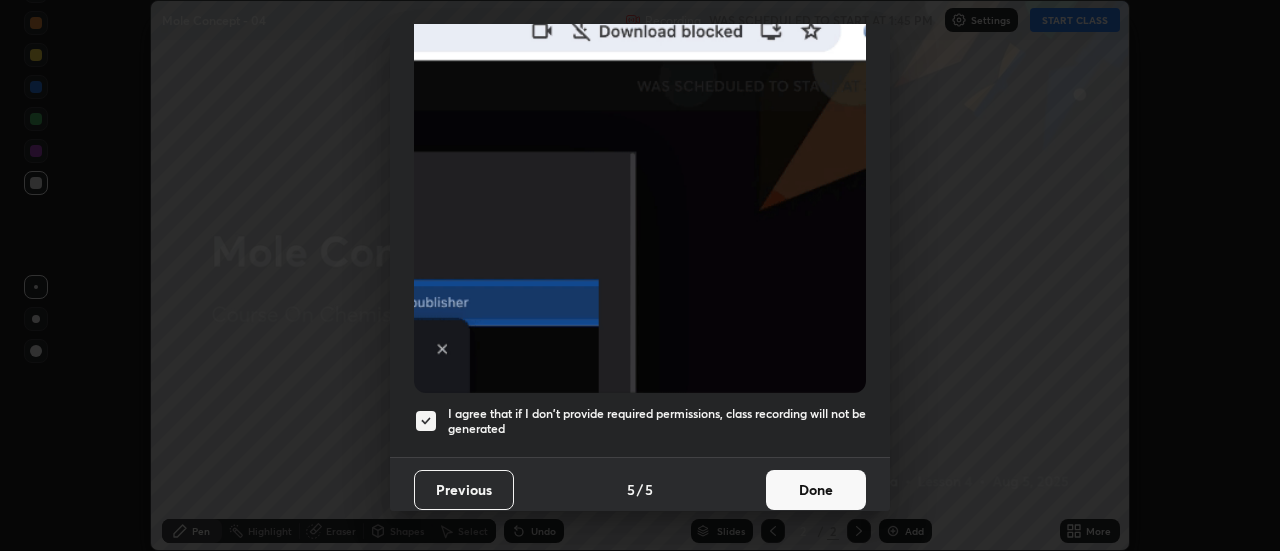 click on "Done" at bounding box center [816, 490] 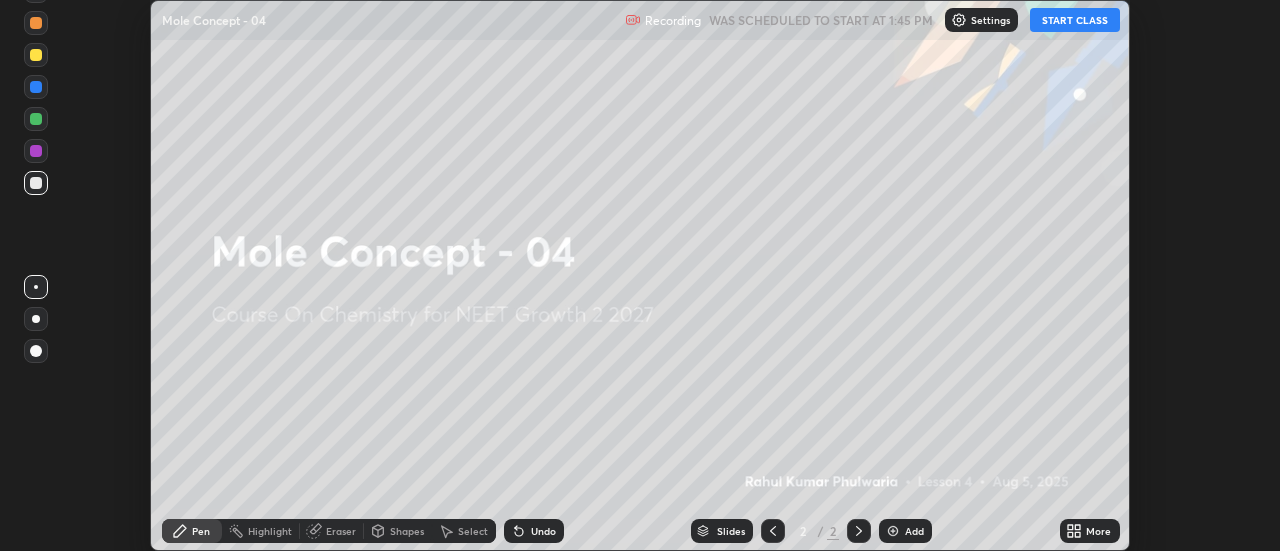 click 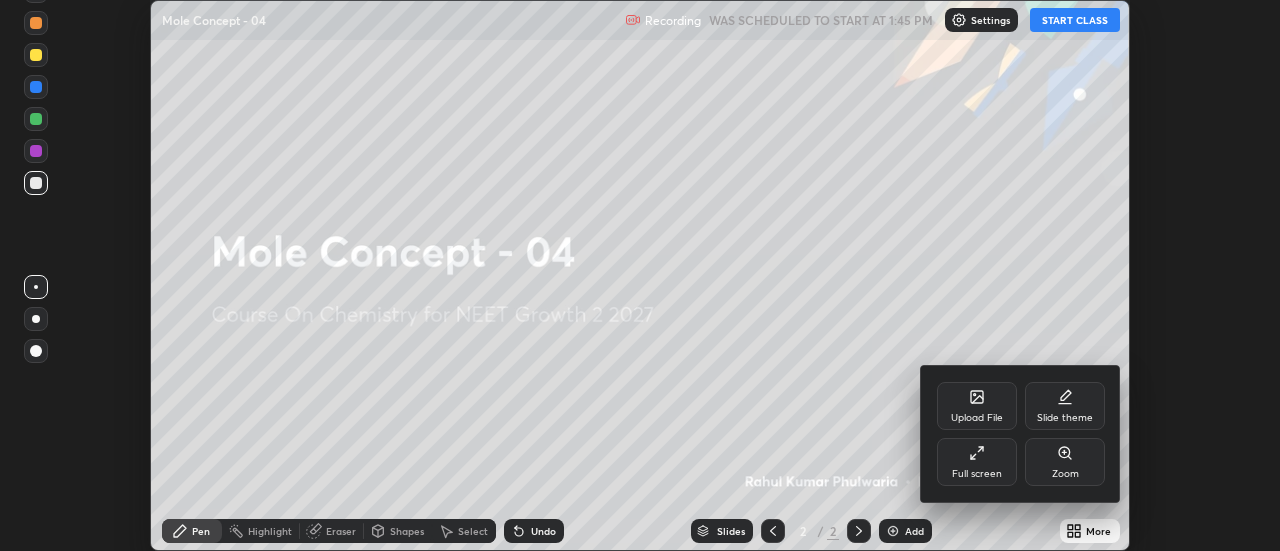 click on "Zoom" at bounding box center [1065, 462] 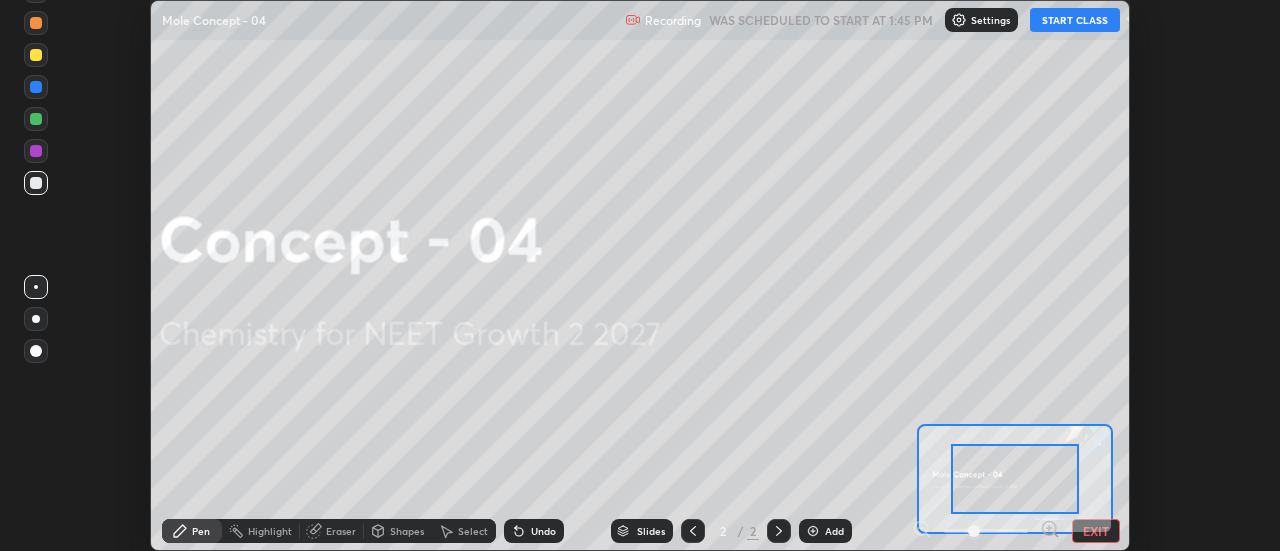 click on "EXIT" at bounding box center [1096, 531] 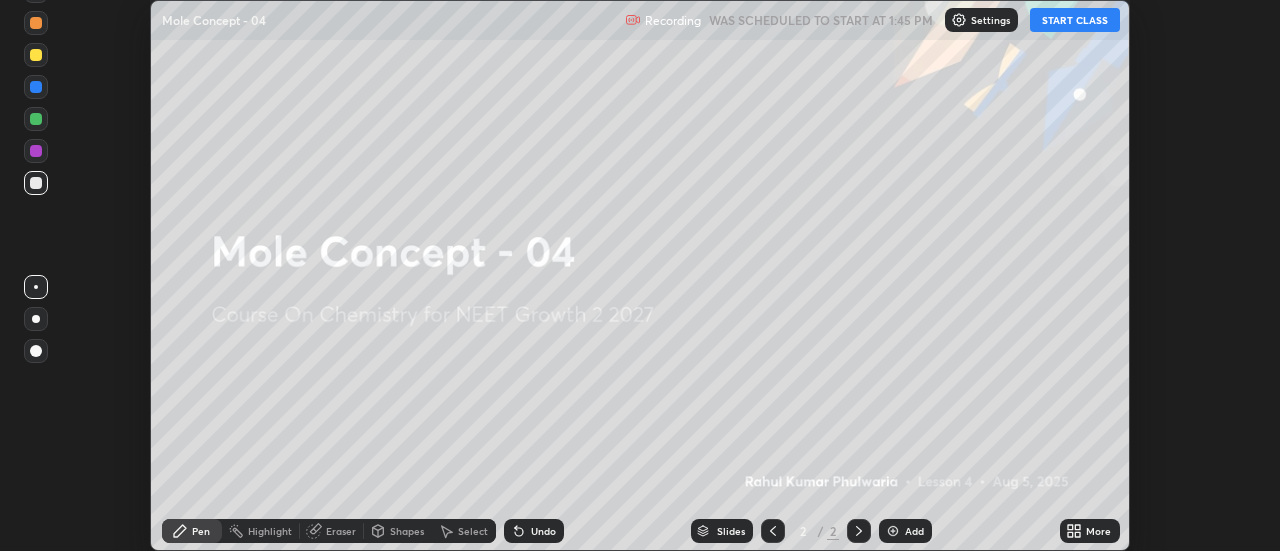click on "More" at bounding box center (1098, 531) 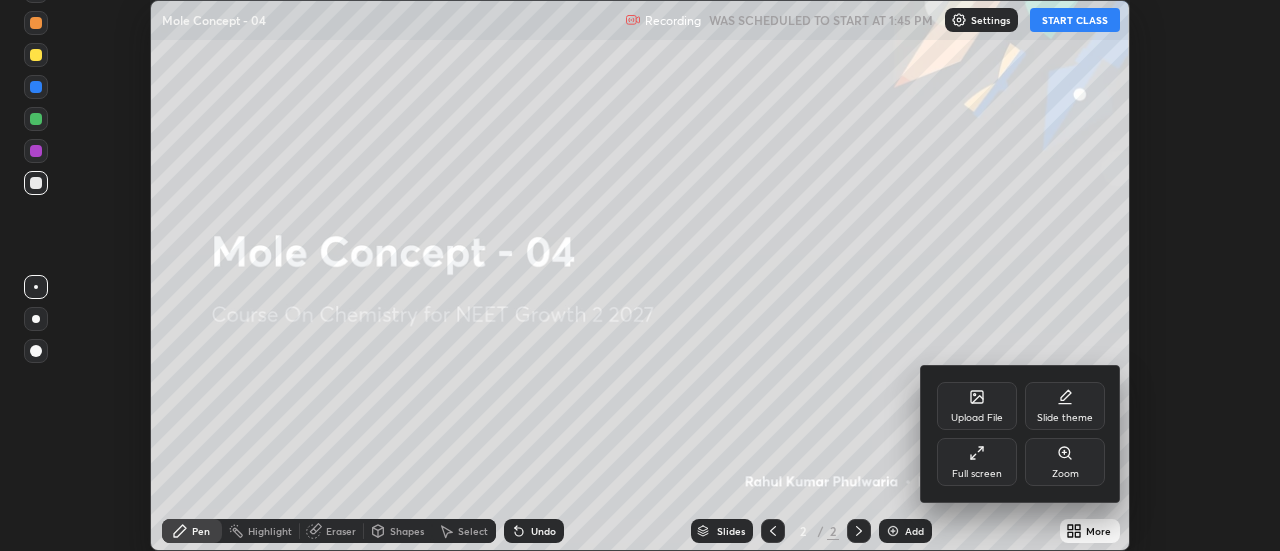 click 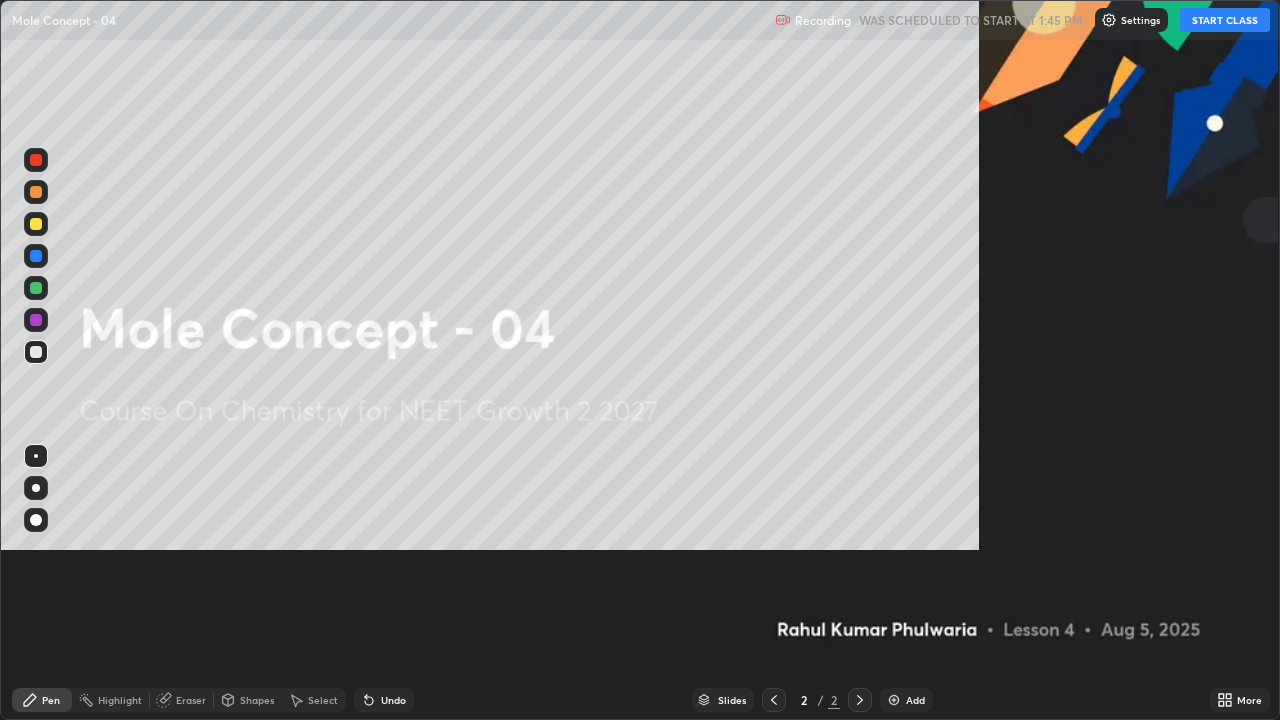 scroll, scrollTop: 99280, scrollLeft: 98720, axis: both 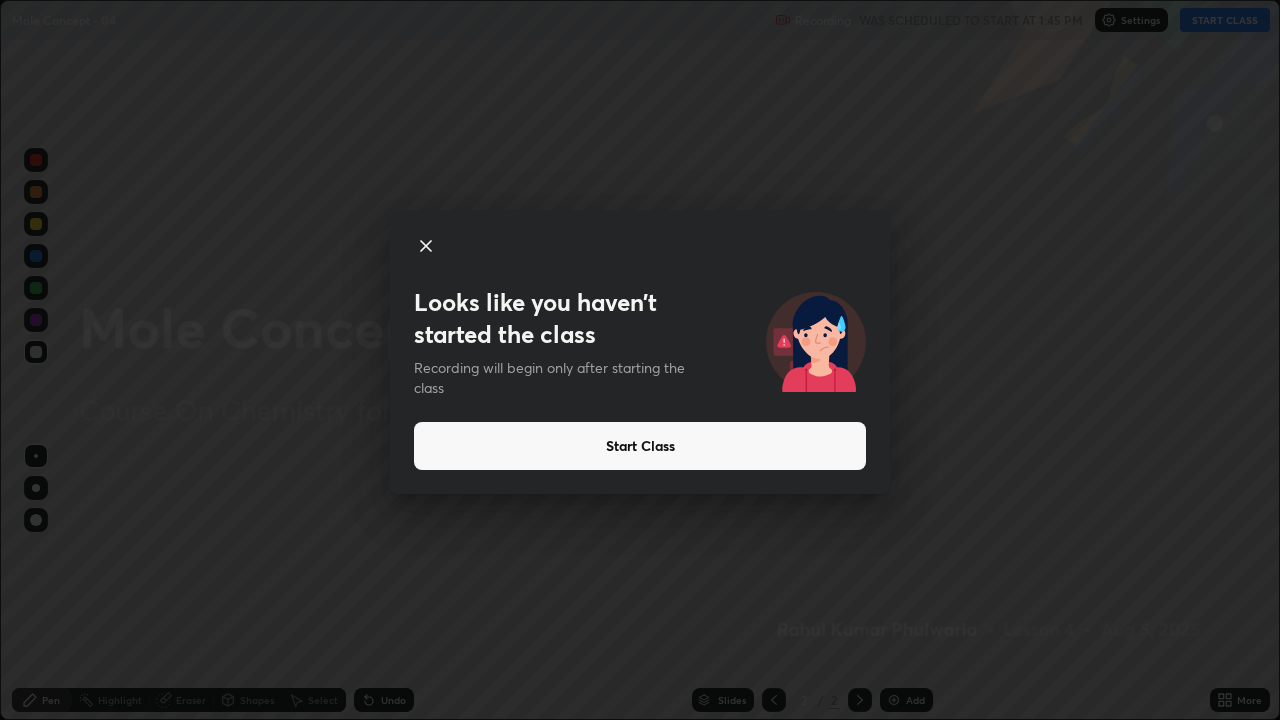 click on "Start Class" at bounding box center (640, 446) 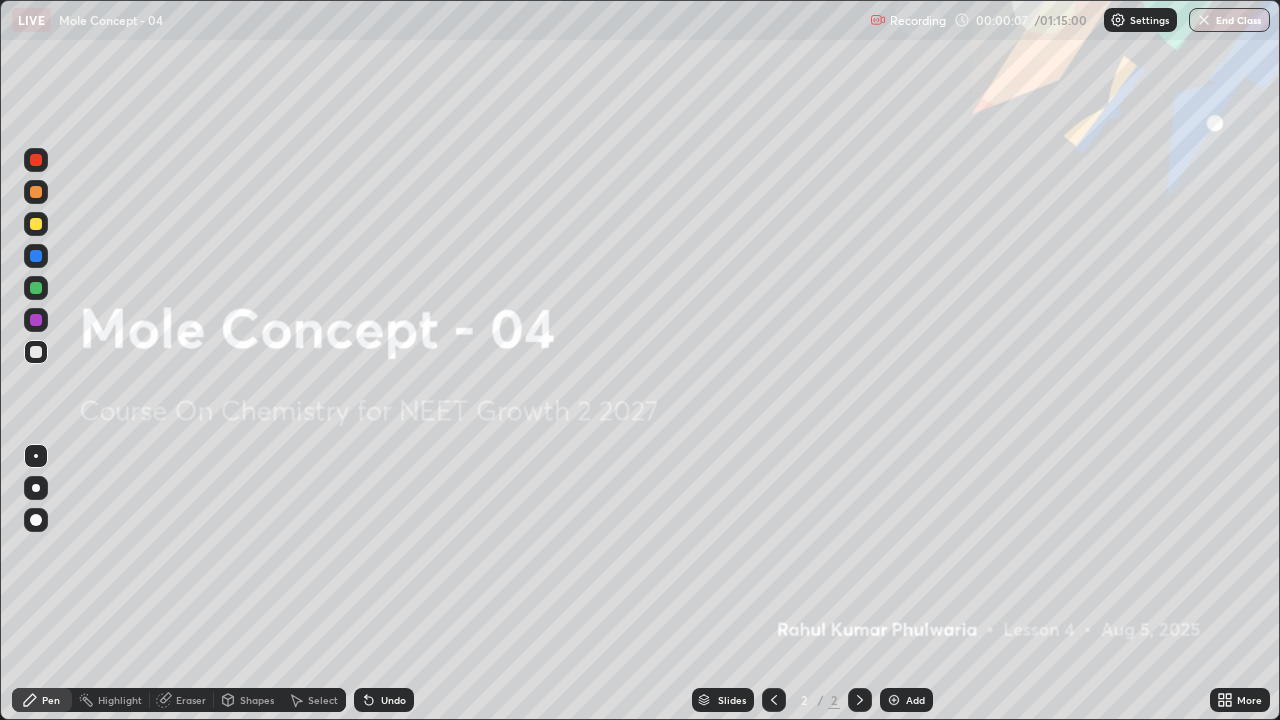 click at bounding box center (894, 700) 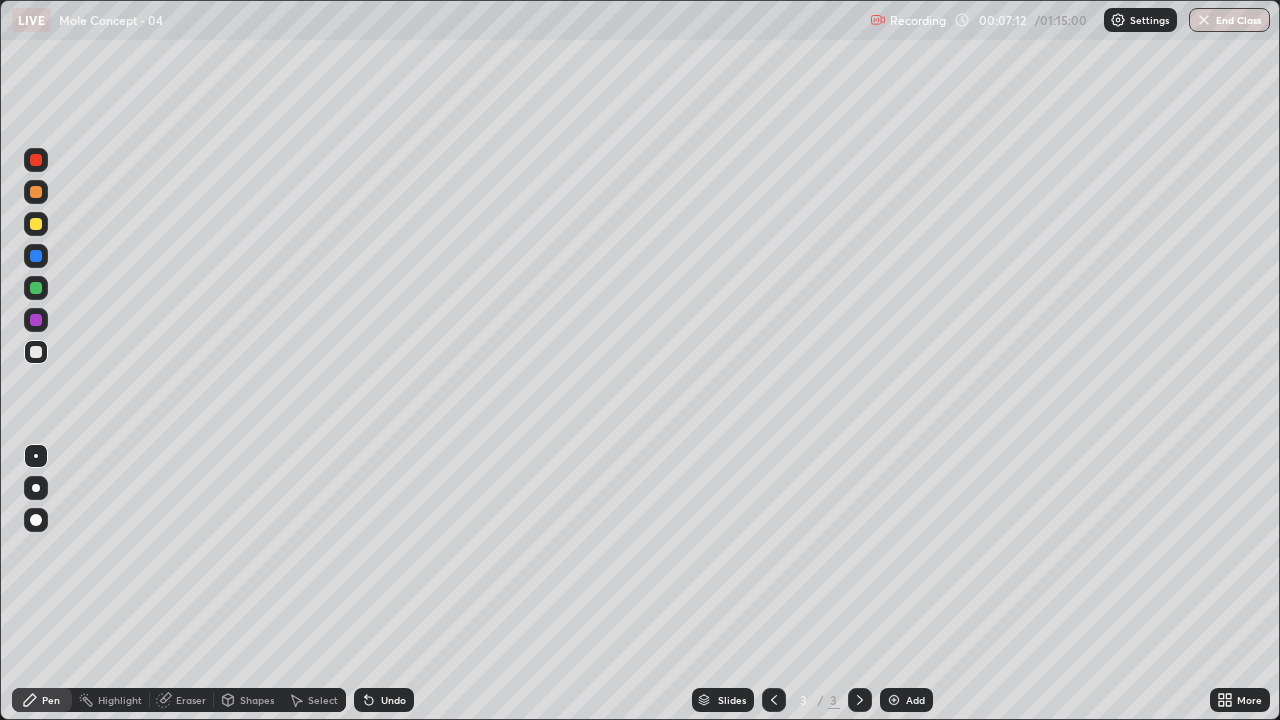 click at bounding box center [894, 700] 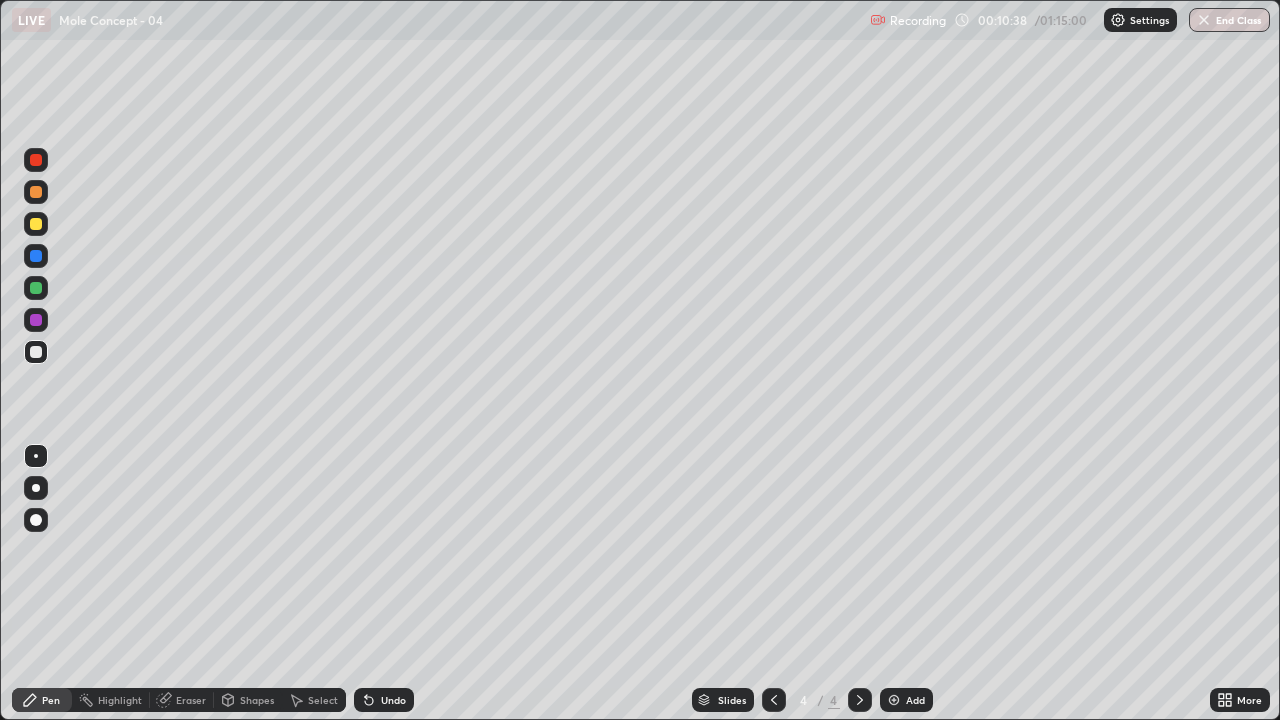 click at bounding box center [36, 160] 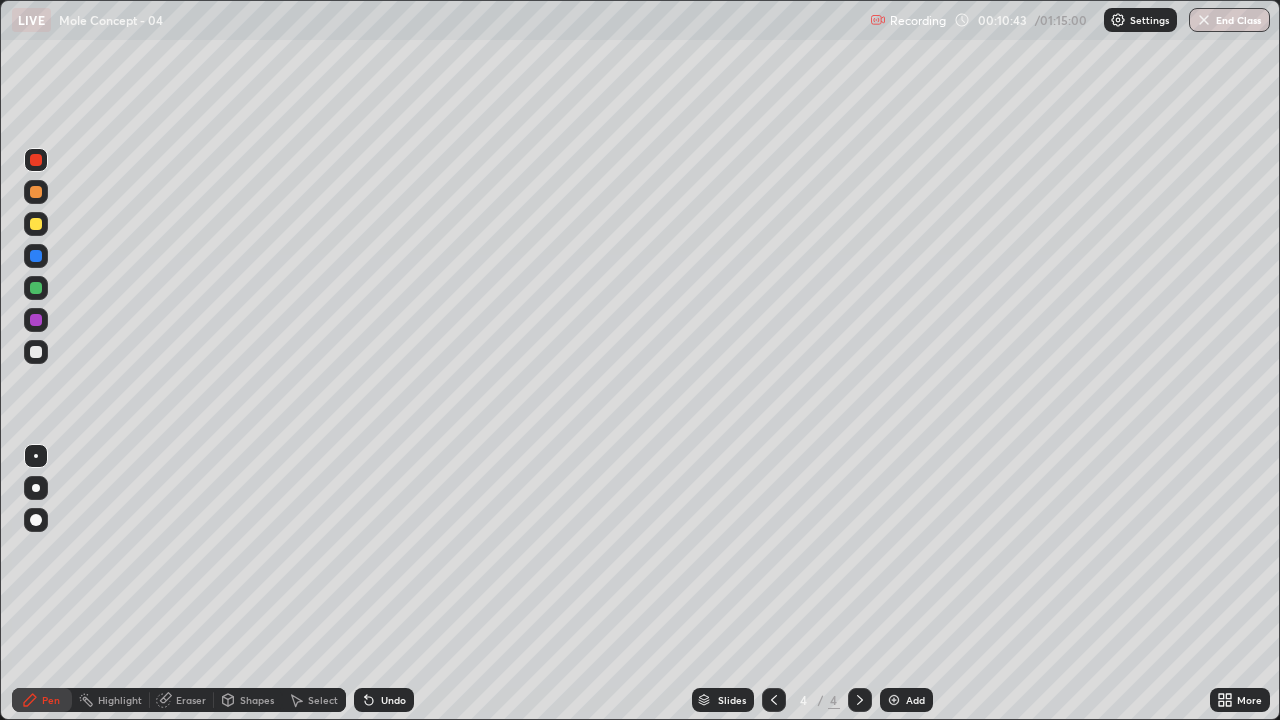 click at bounding box center [36, 352] 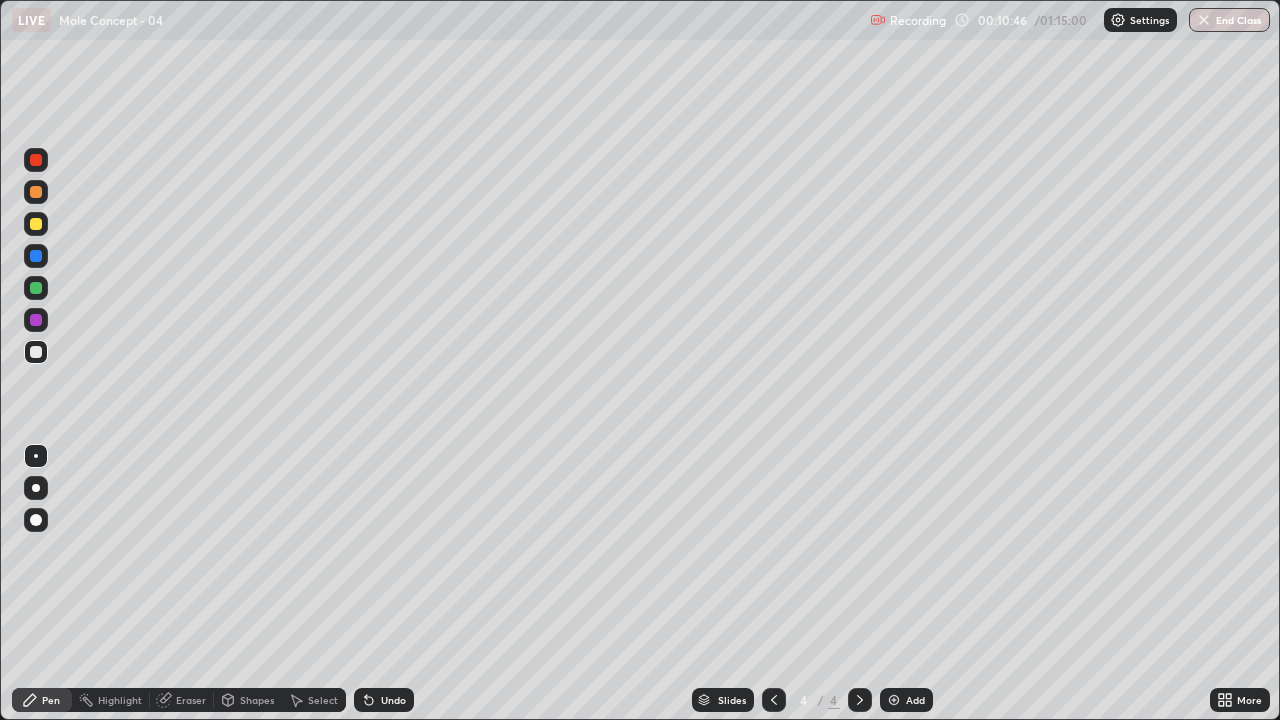 click at bounding box center [36, 160] 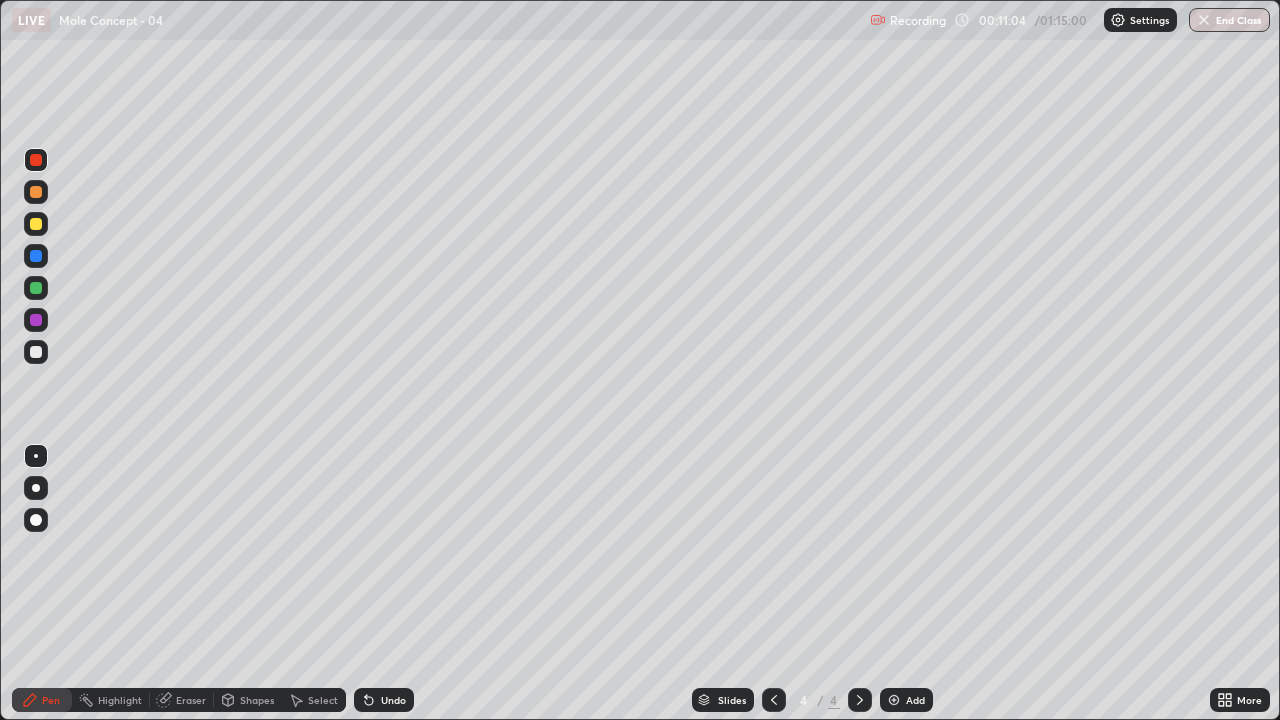 click at bounding box center [36, 352] 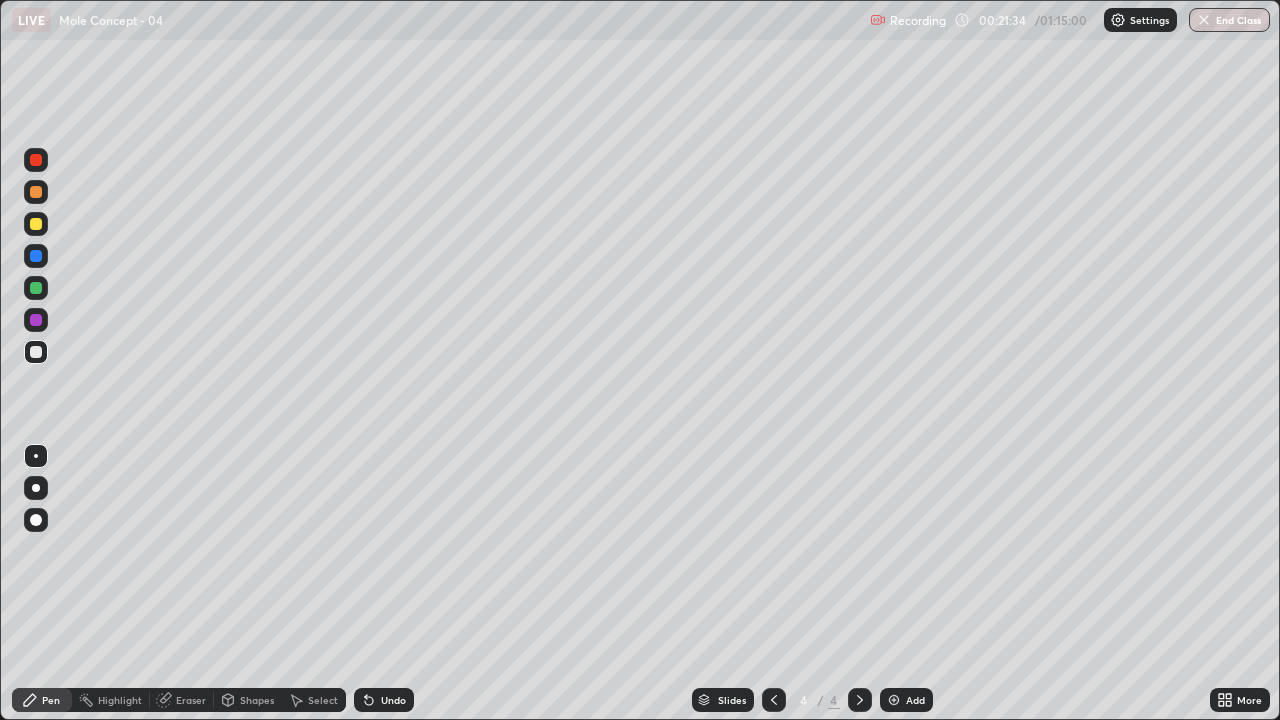 click at bounding box center (894, 700) 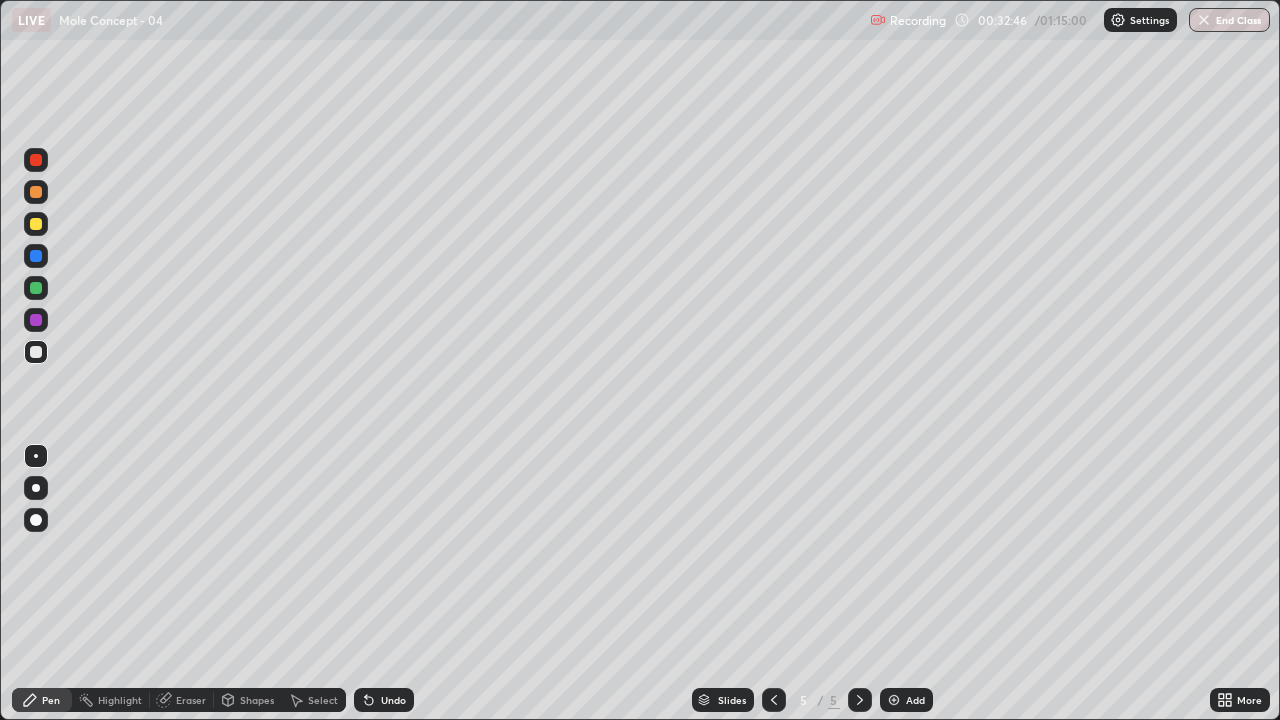 click 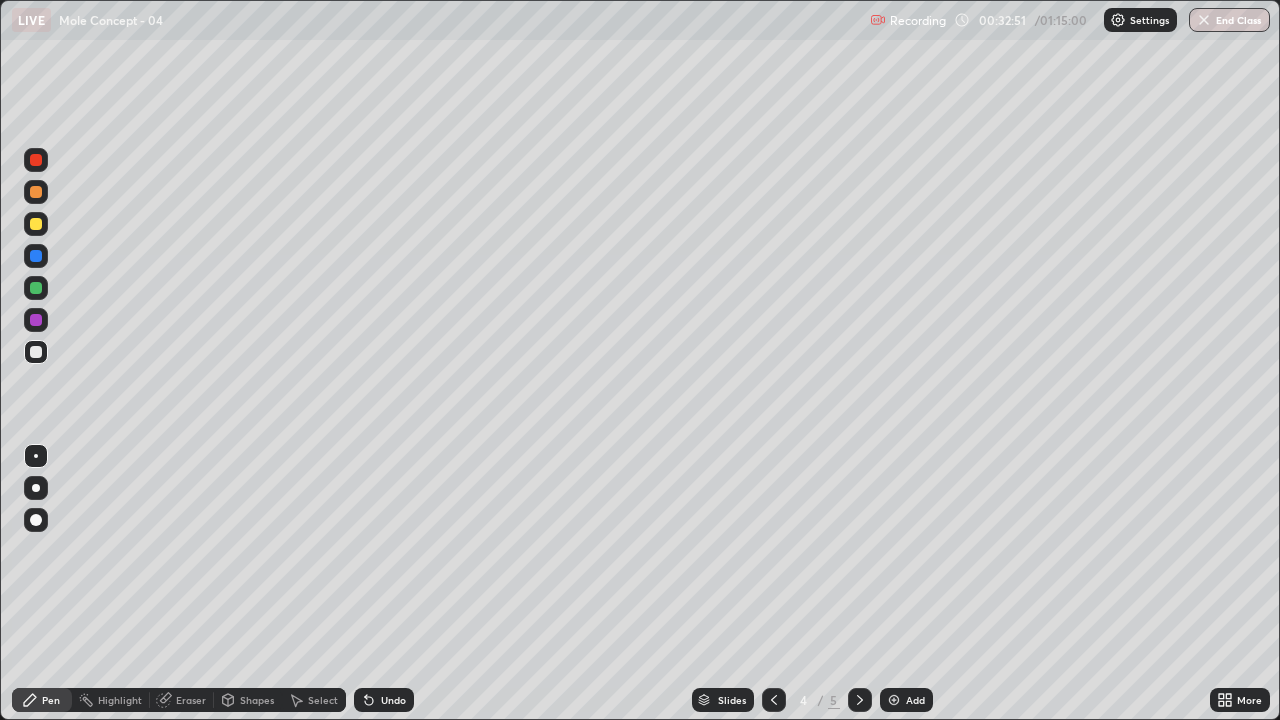 click 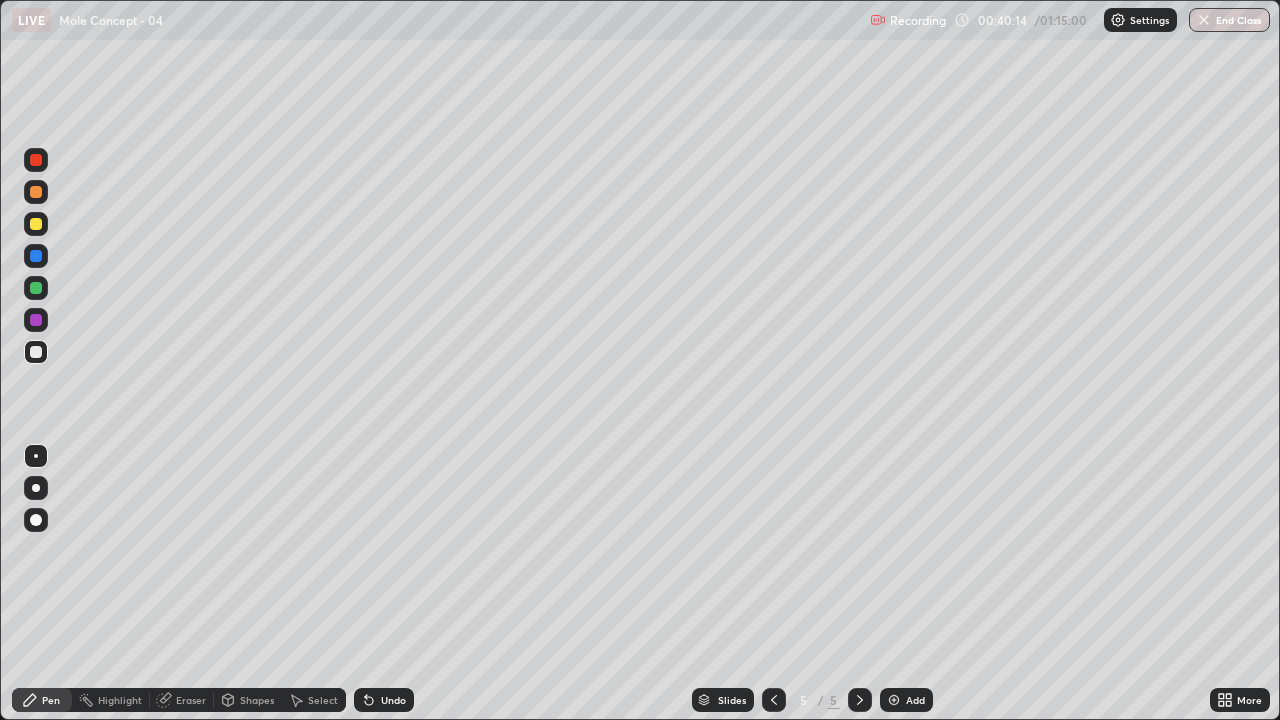 click at bounding box center [894, 700] 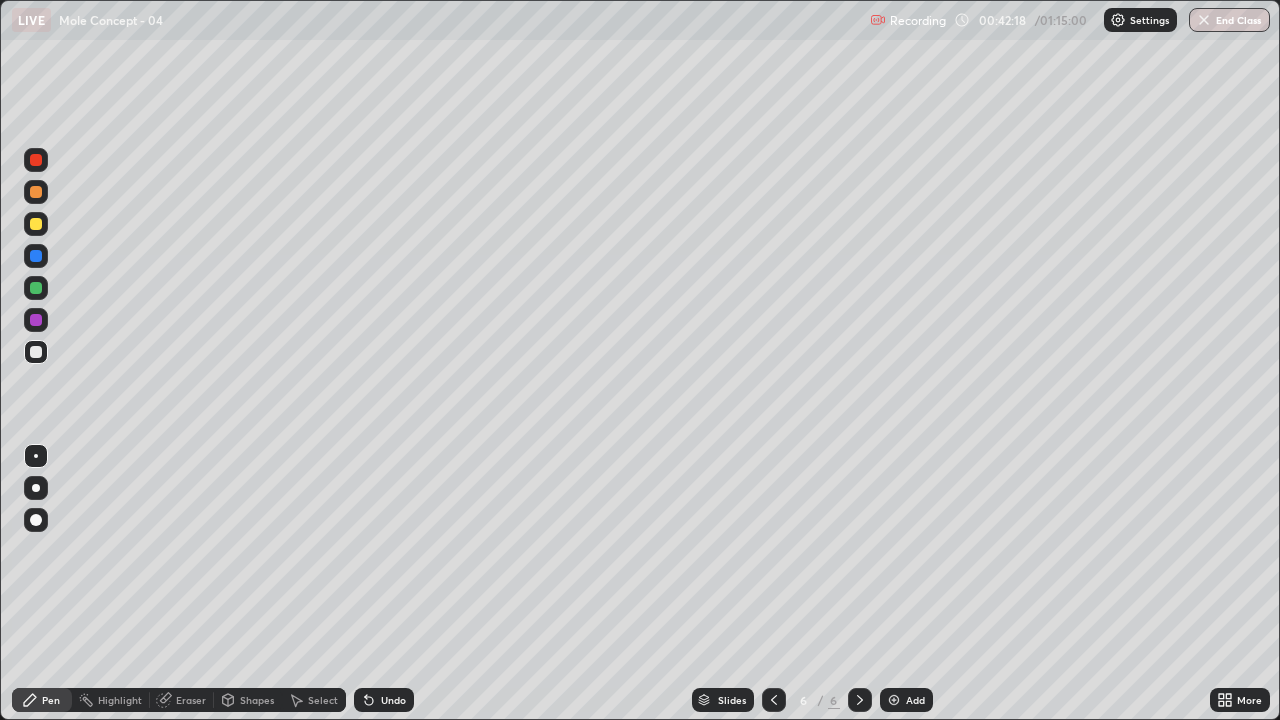 click at bounding box center [36, 288] 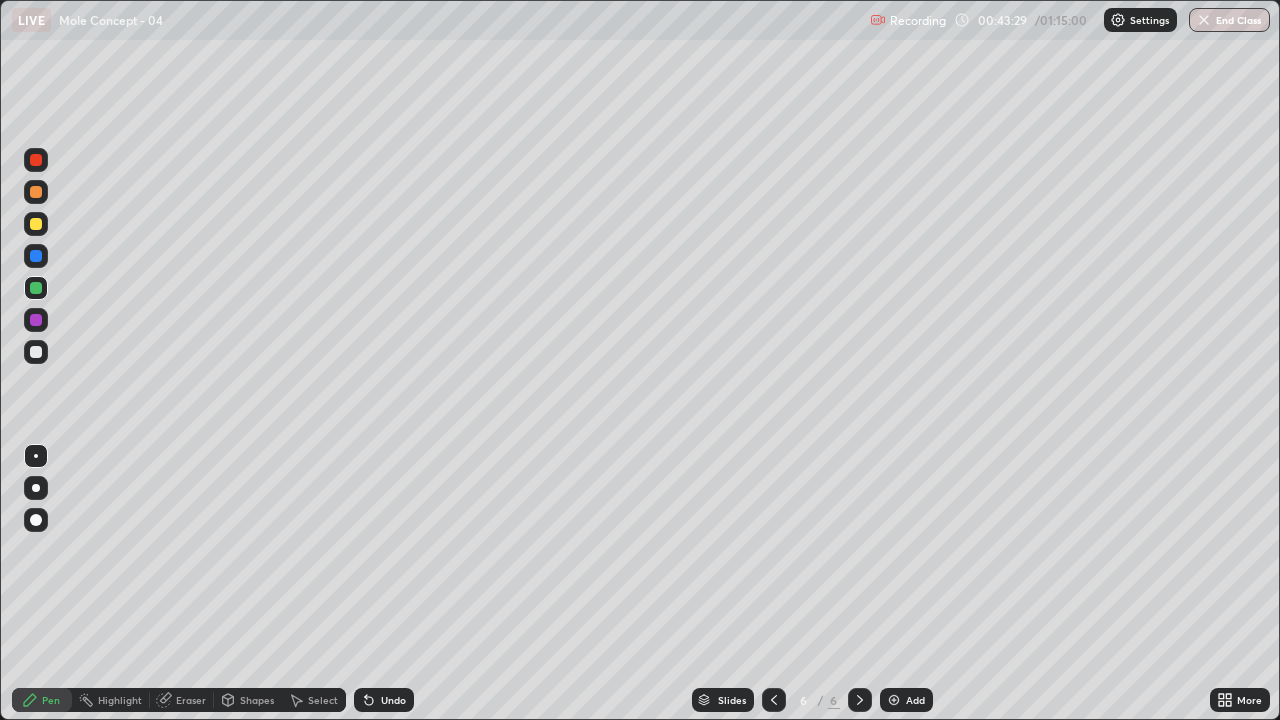 click at bounding box center [36, 352] 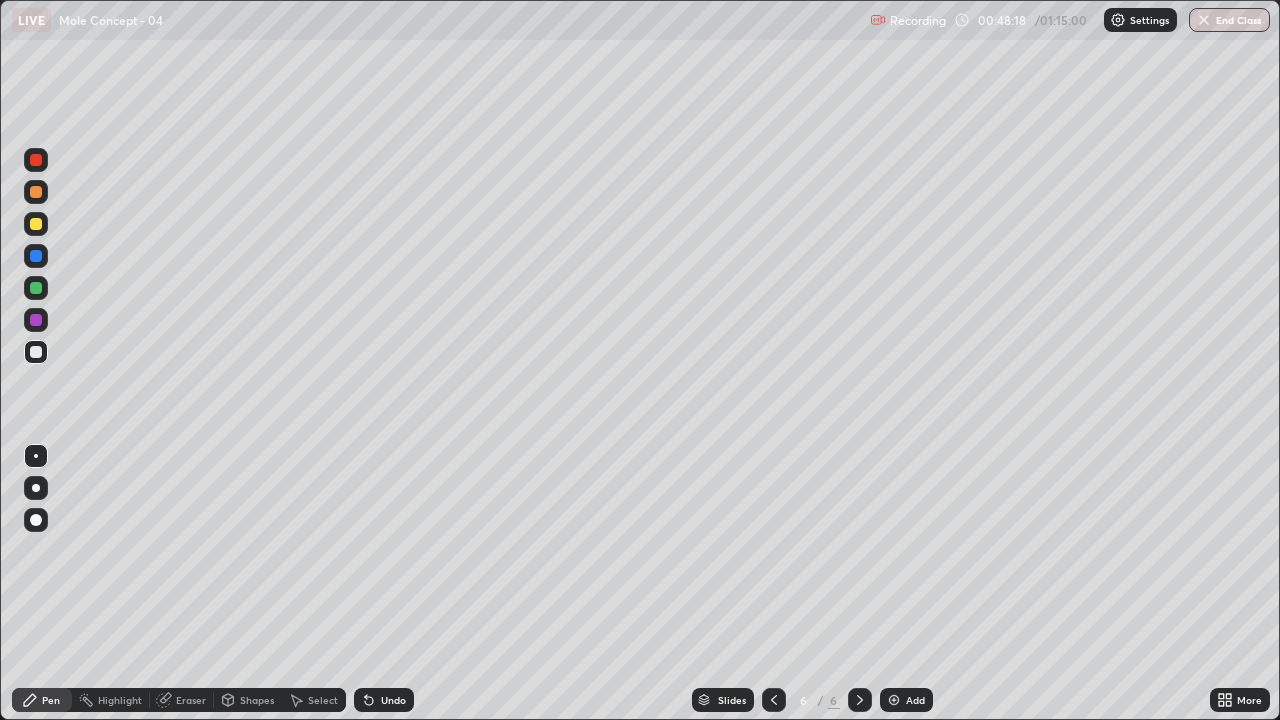 click at bounding box center (36, 288) 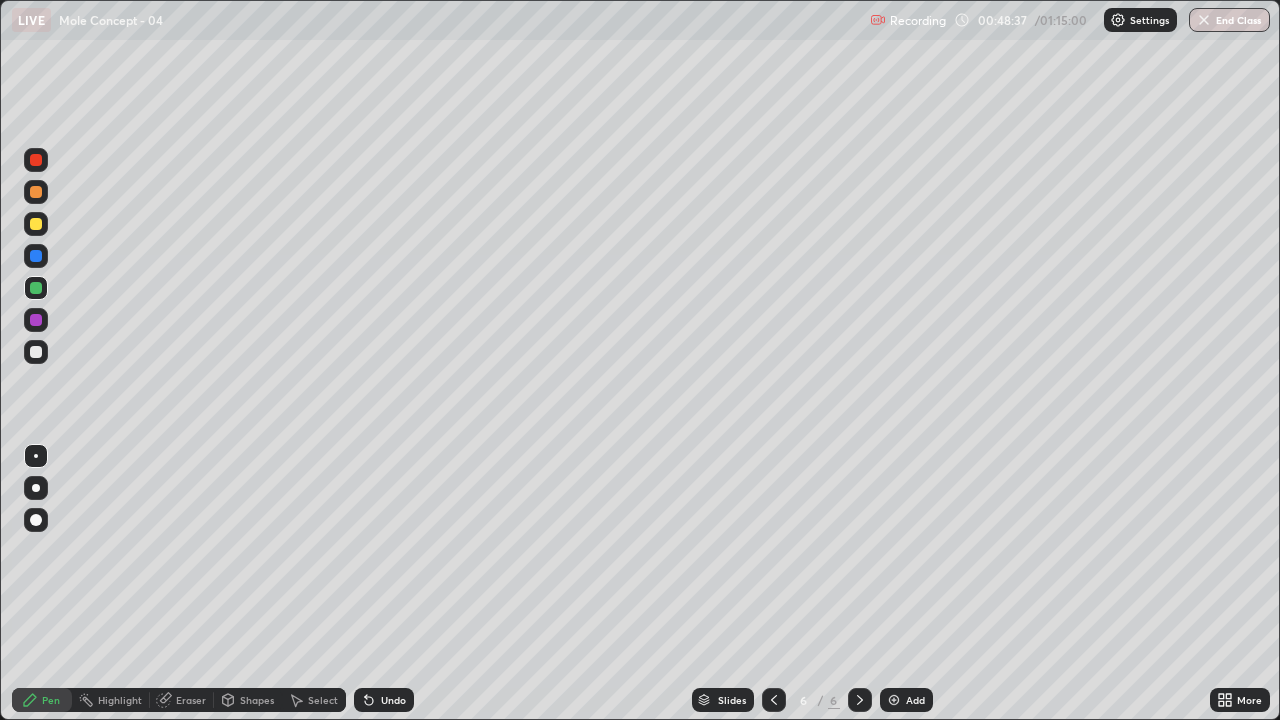 click at bounding box center (36, 352) 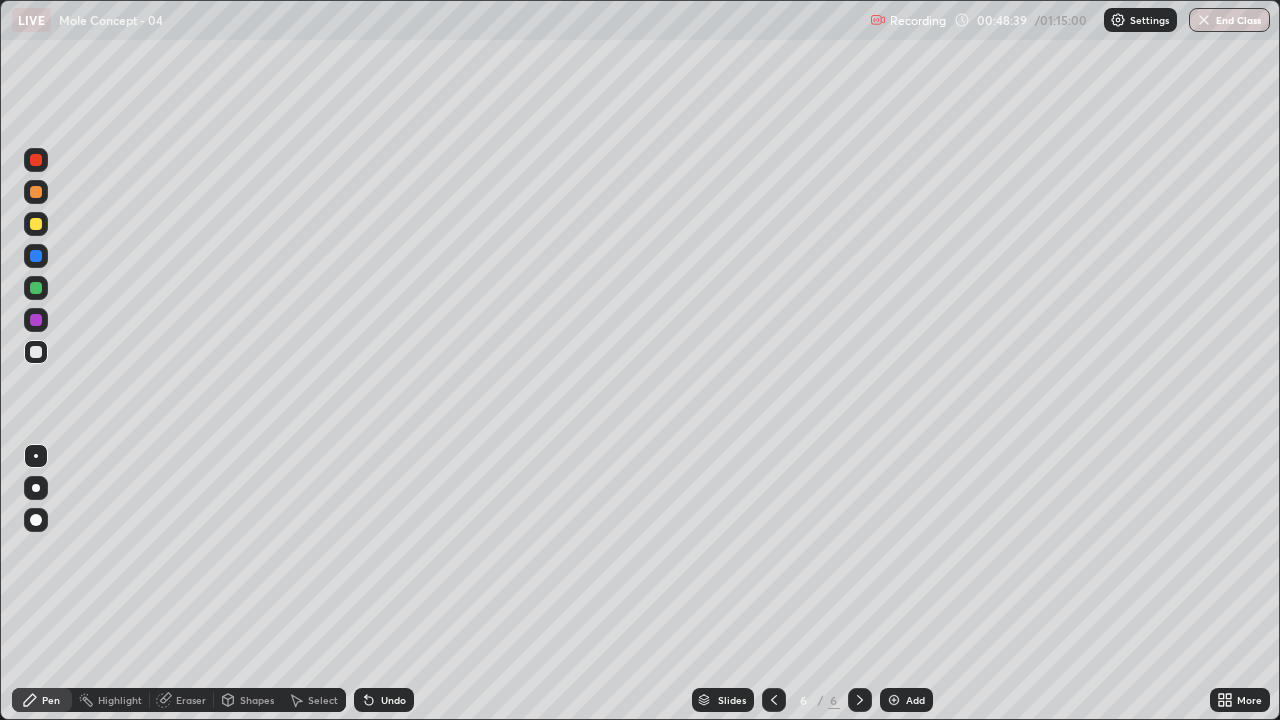 click on "Setting up your live class" at bounding box center (640, 360) 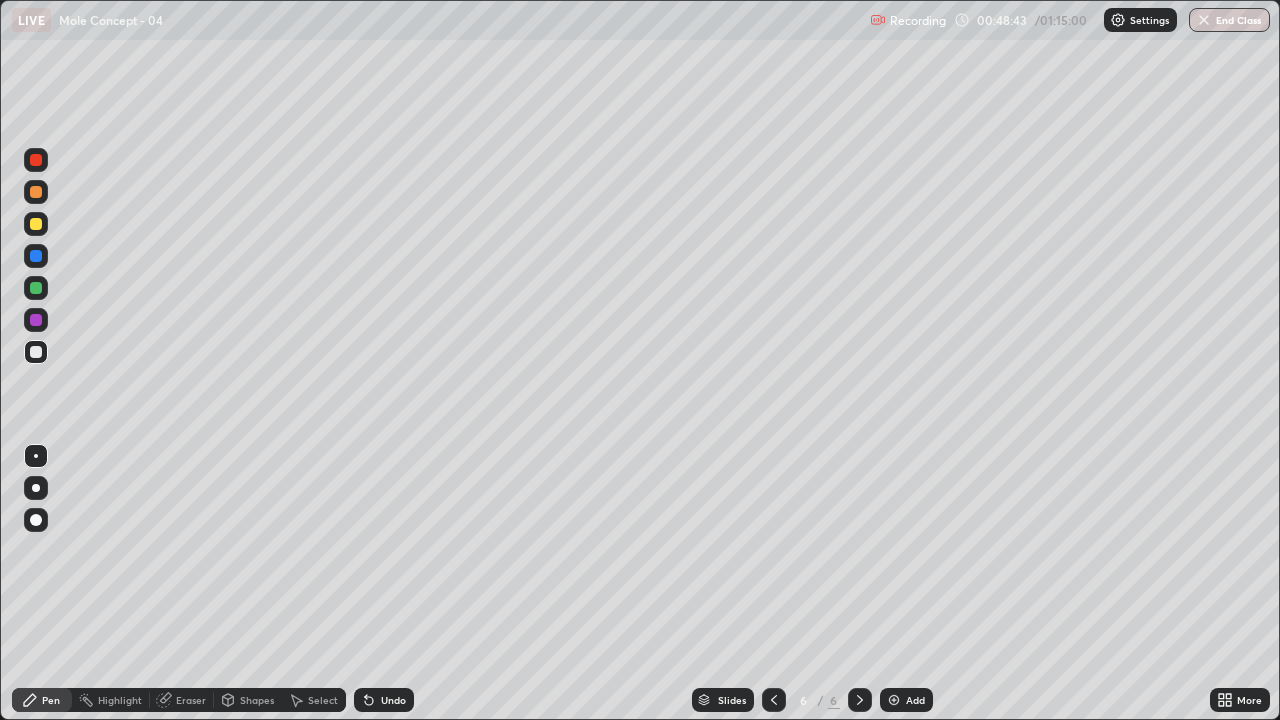 click on "Setting up your live class" at bounding box center (640, 360) 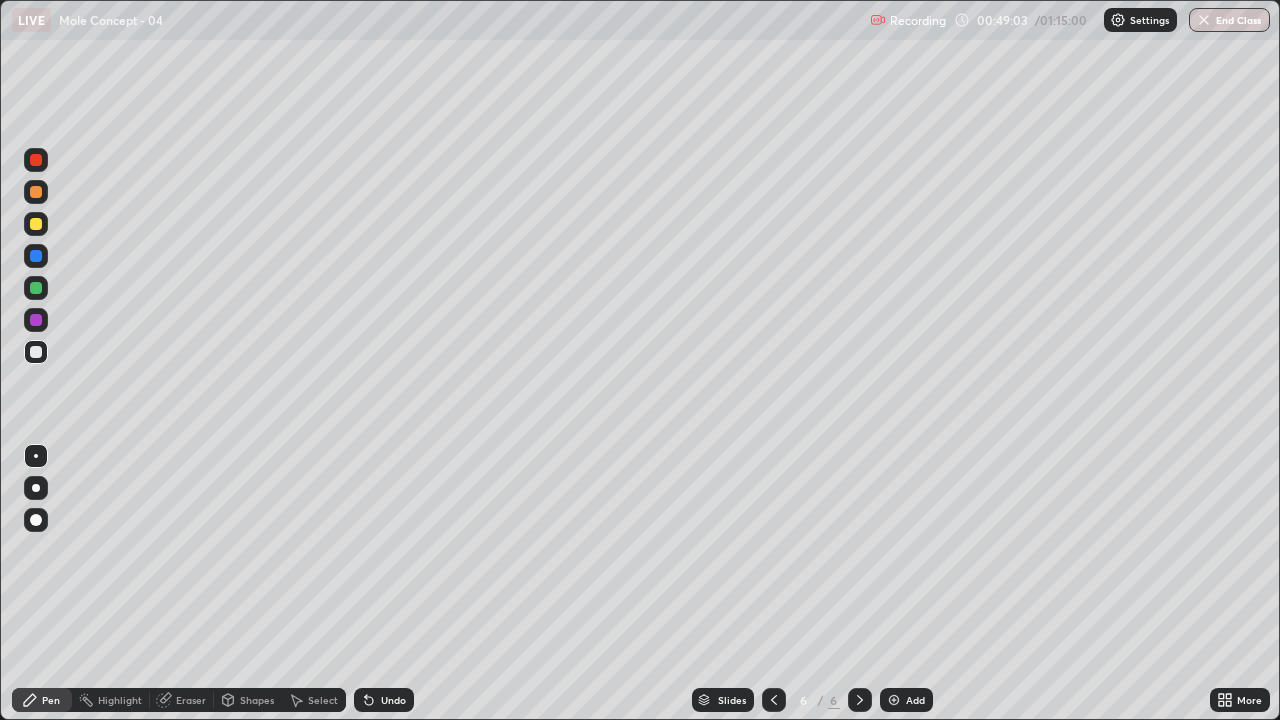 click on "Shapes" at bounding box center (248, 700) 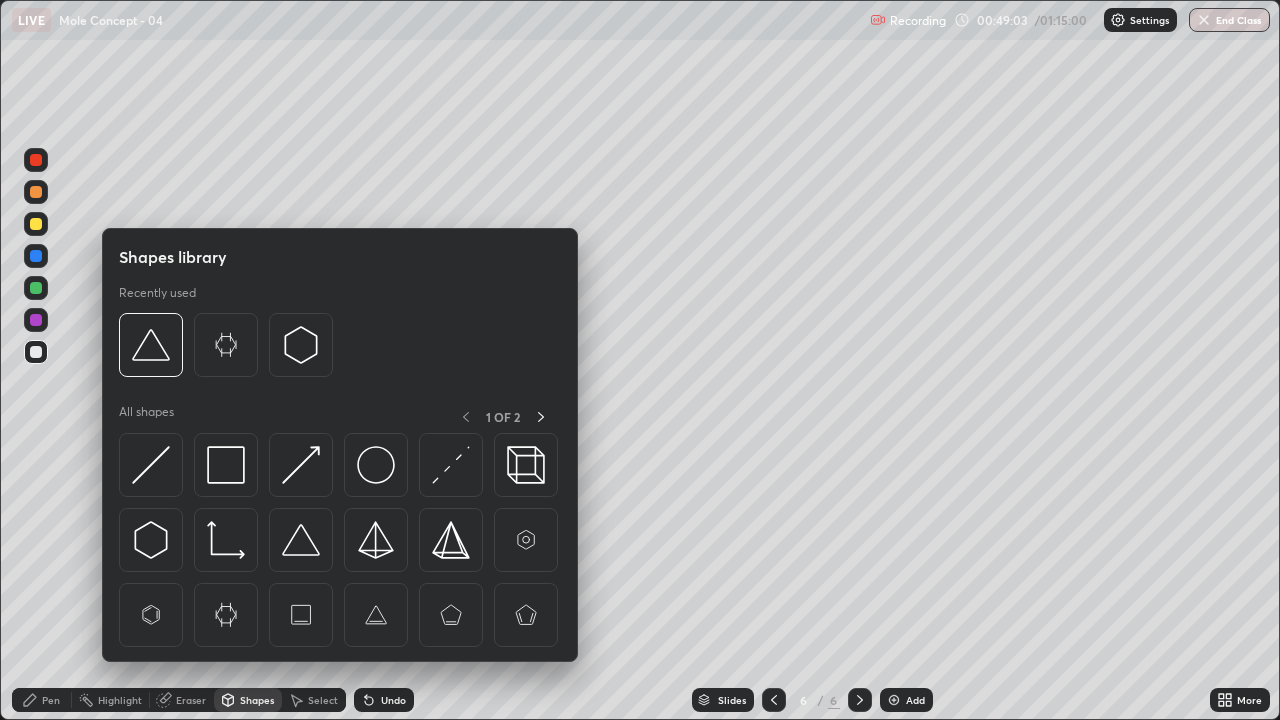 click on "Eraser" at bounding box center (191, 700) 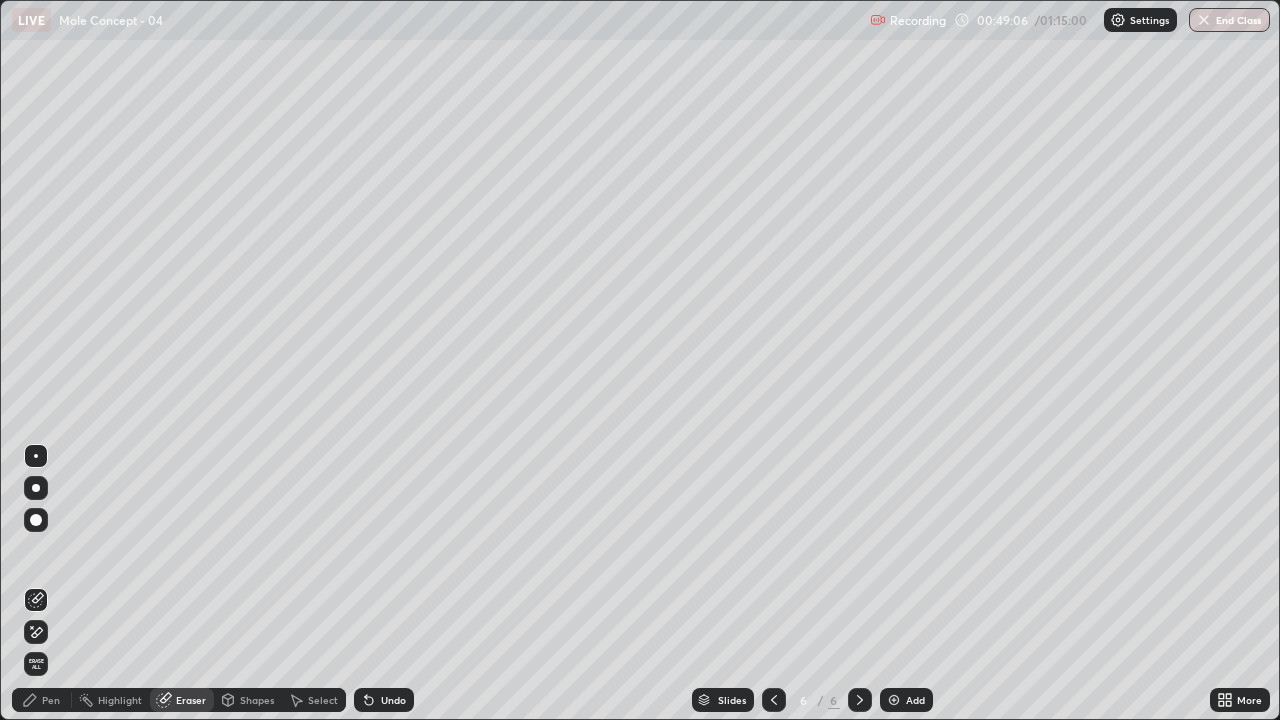 click on "Pen" at bounding box center (42, 700) 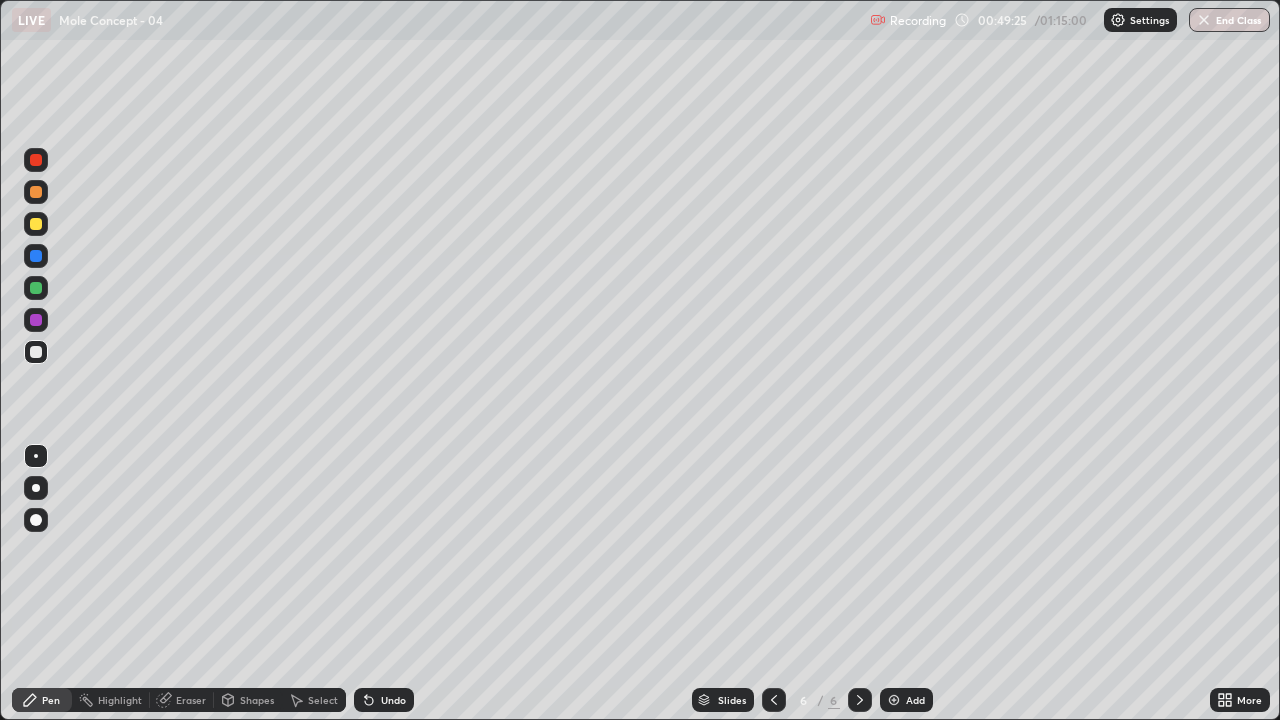 click at bounding box center (36, 288) 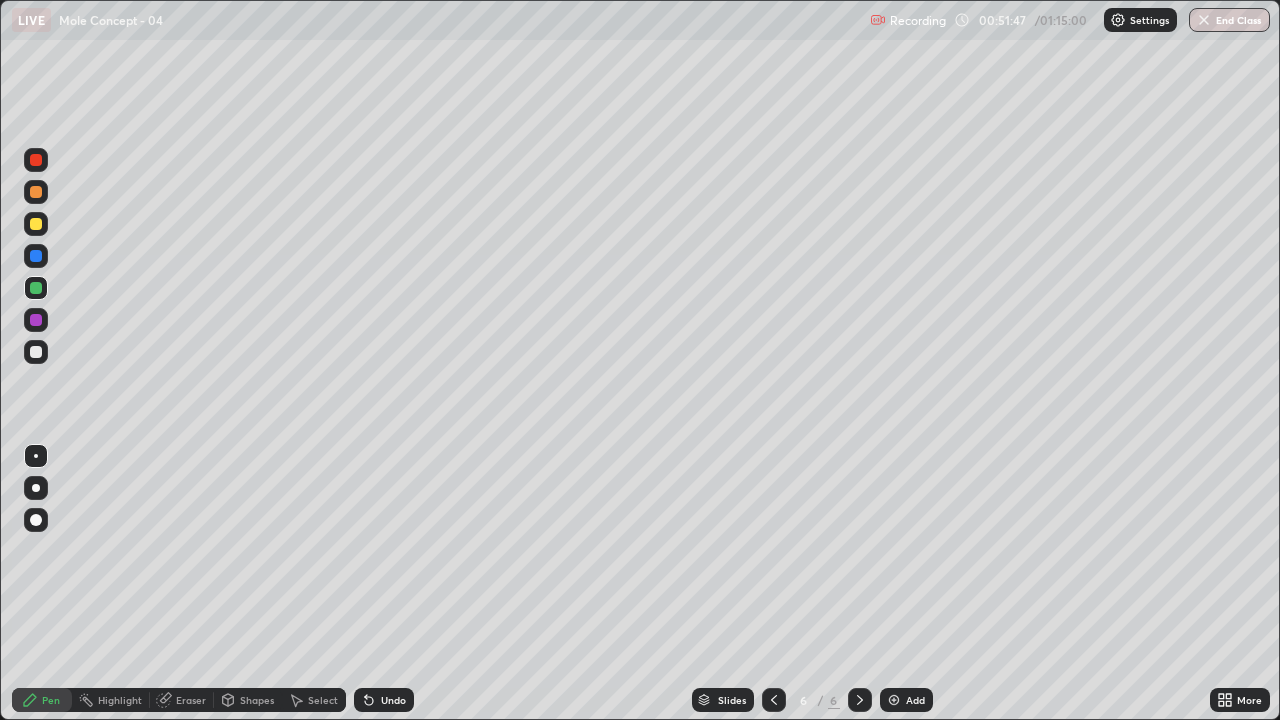 click at bounding box center [36, 352] 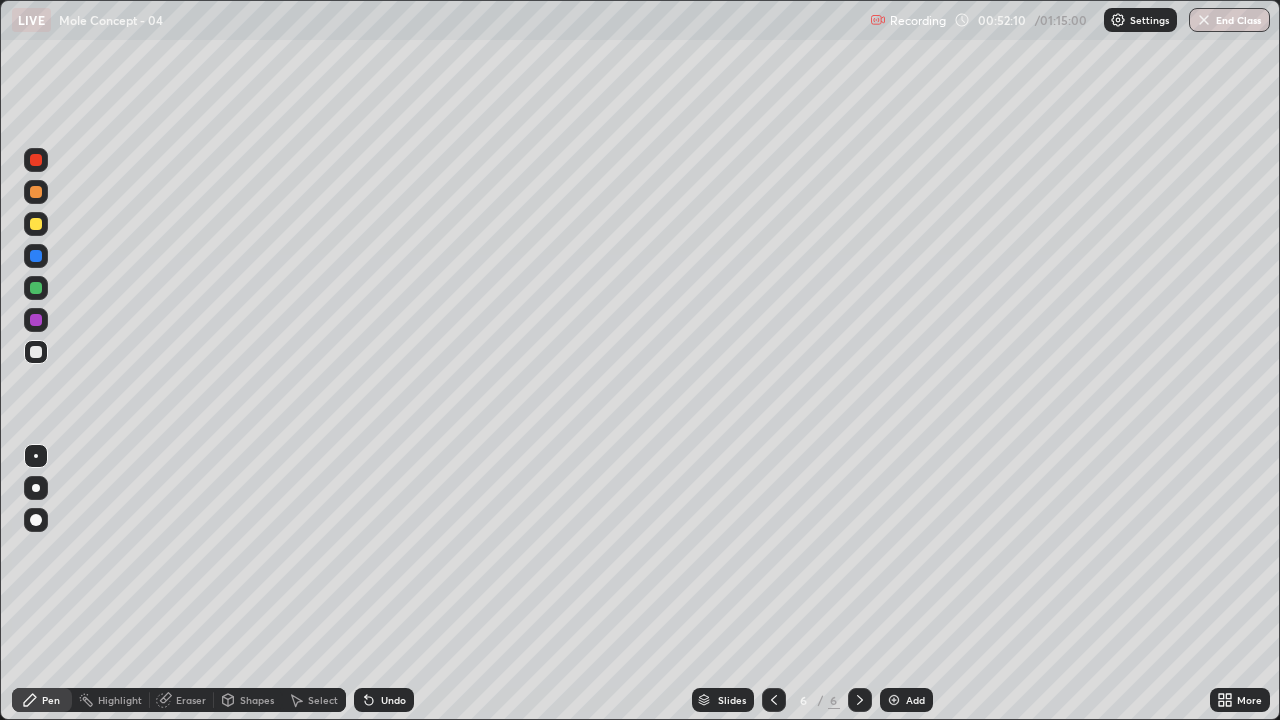 click on "Eraser" at bounding box center [191, 700] 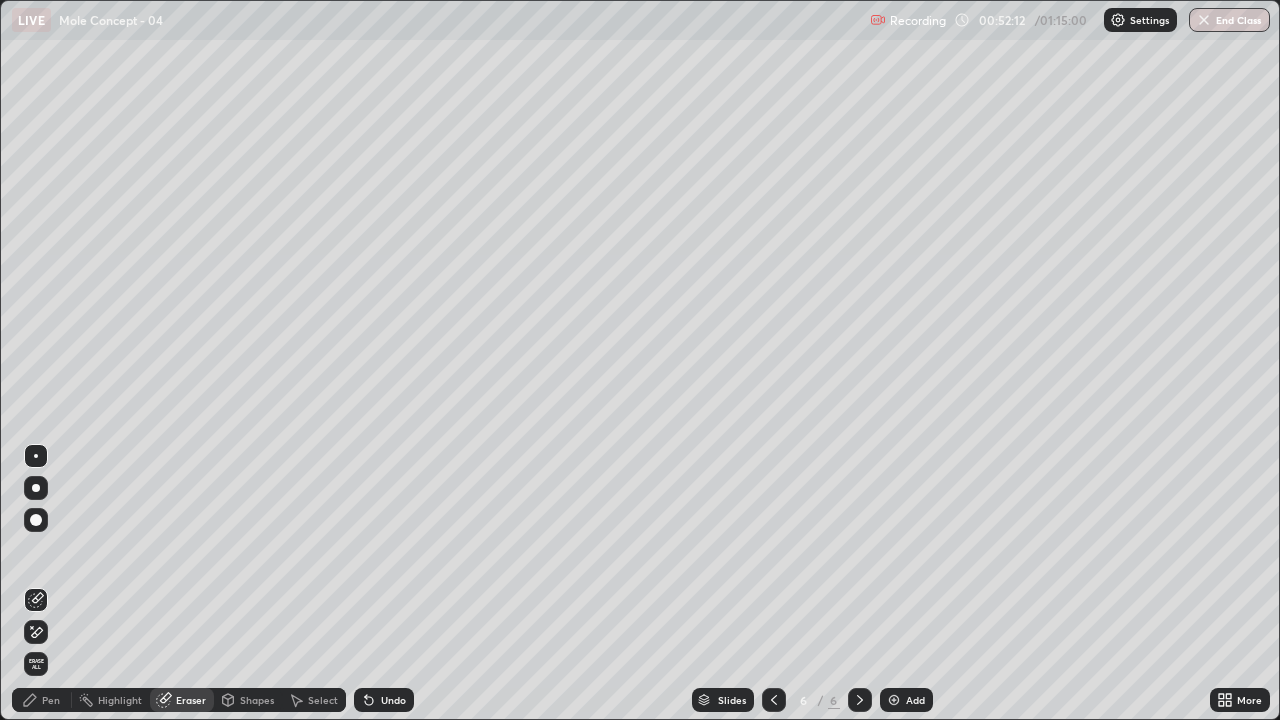 click on "Pen" at bounding box center (51, 700) 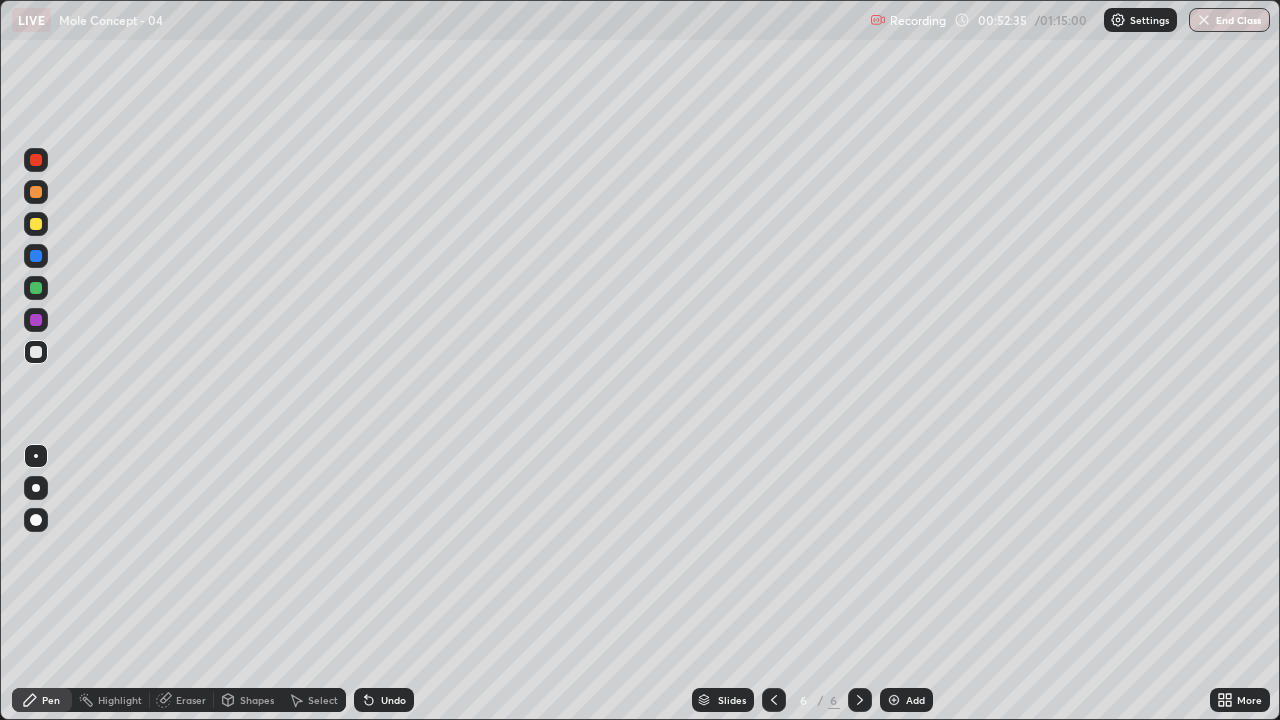 click at bounding box center [36, 288] 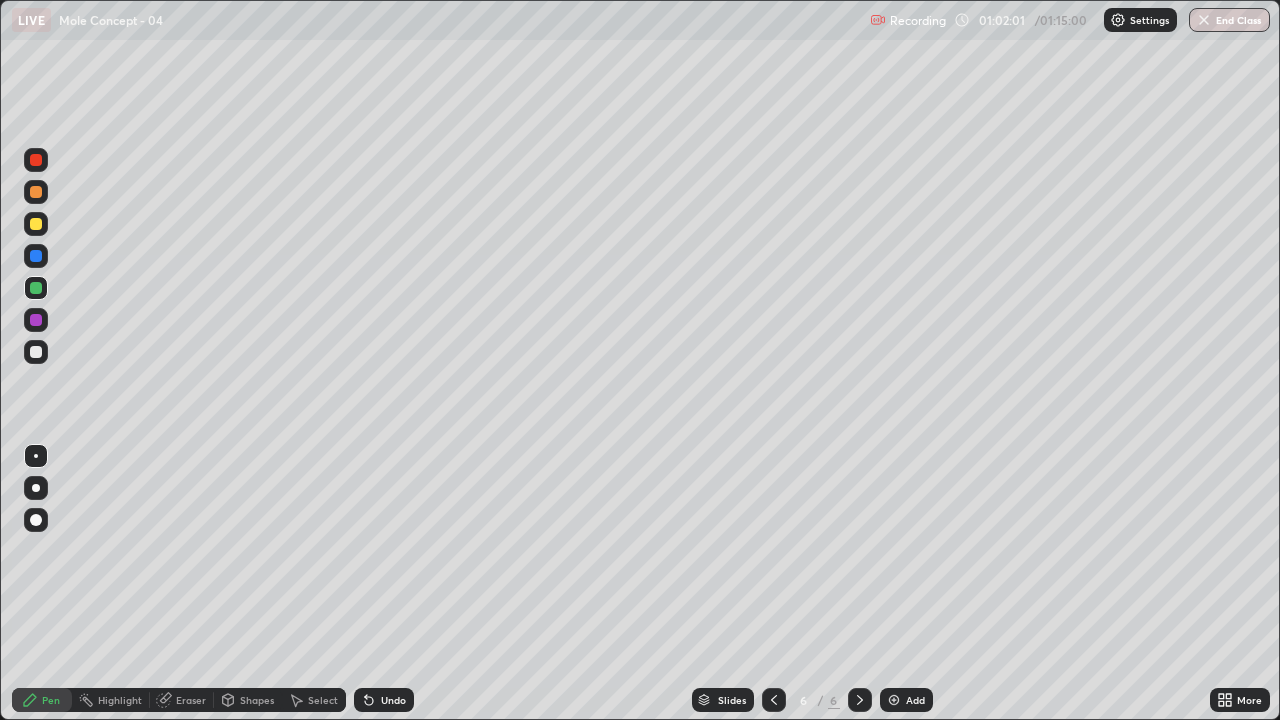 click at bounding box center (894, 700) 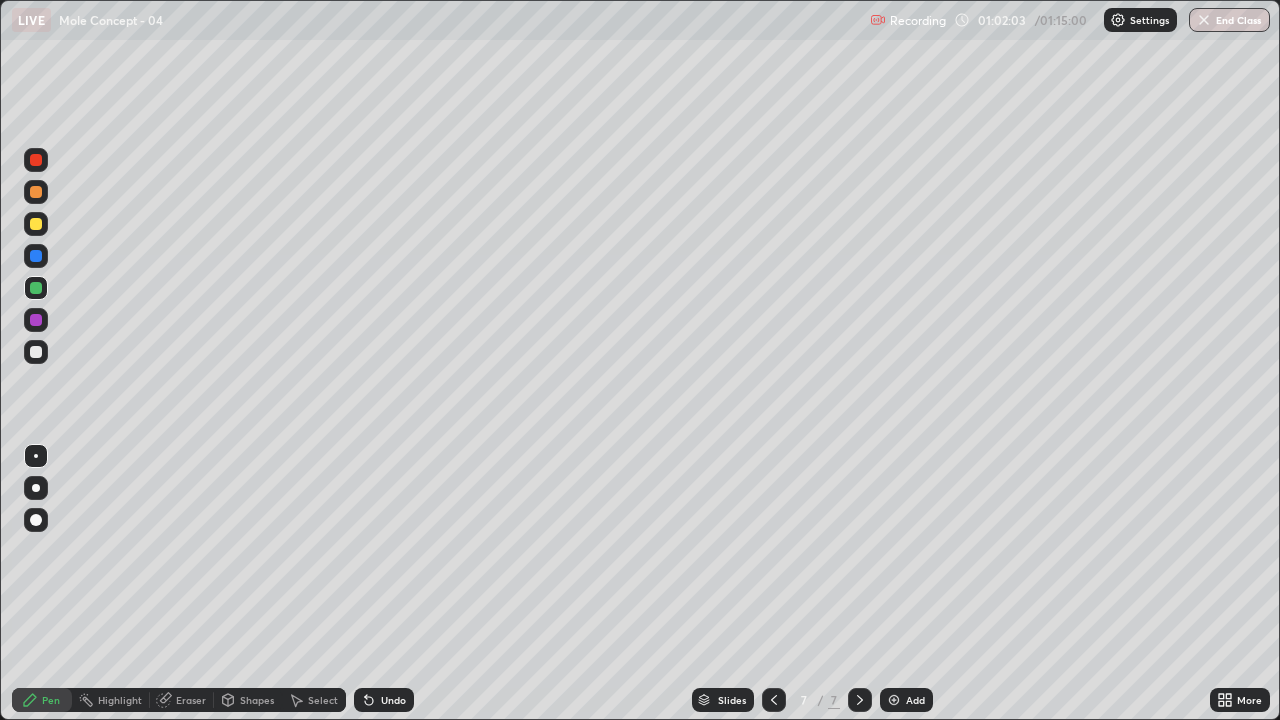 click at bounding box center [36, 352] 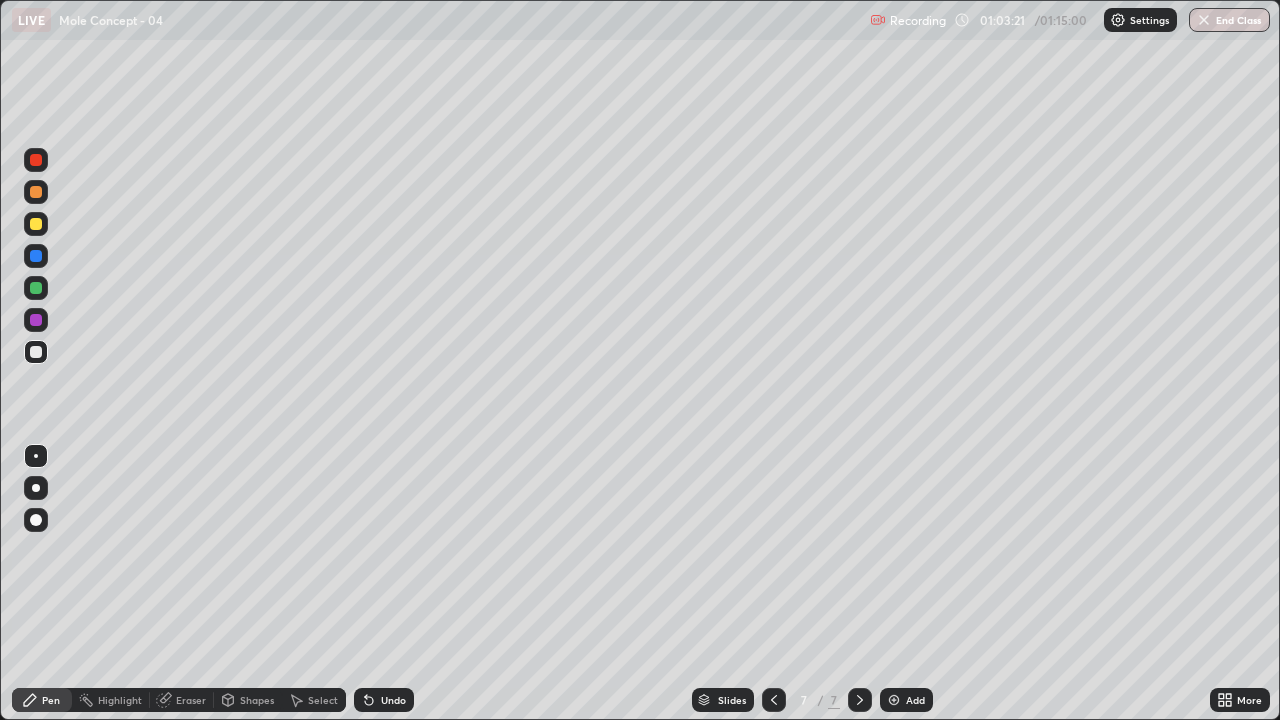 click at bounding box center (36, 160) 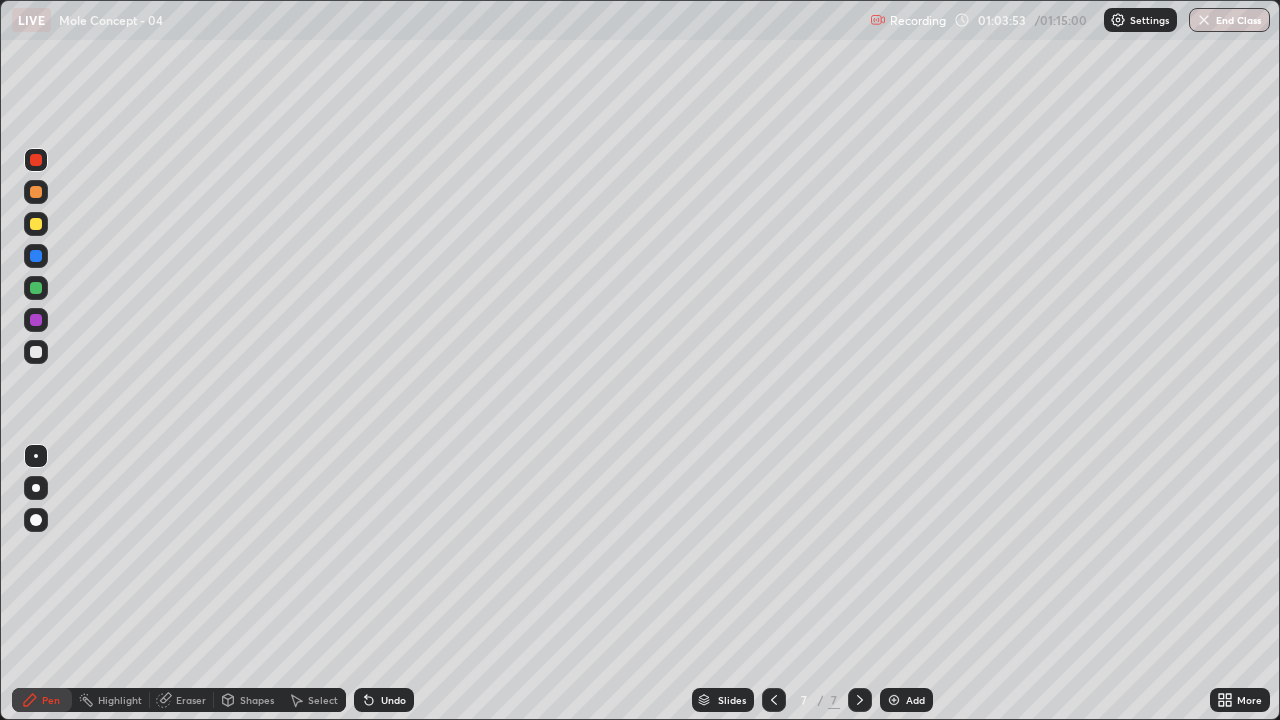 click at bounding box center (36, 288) 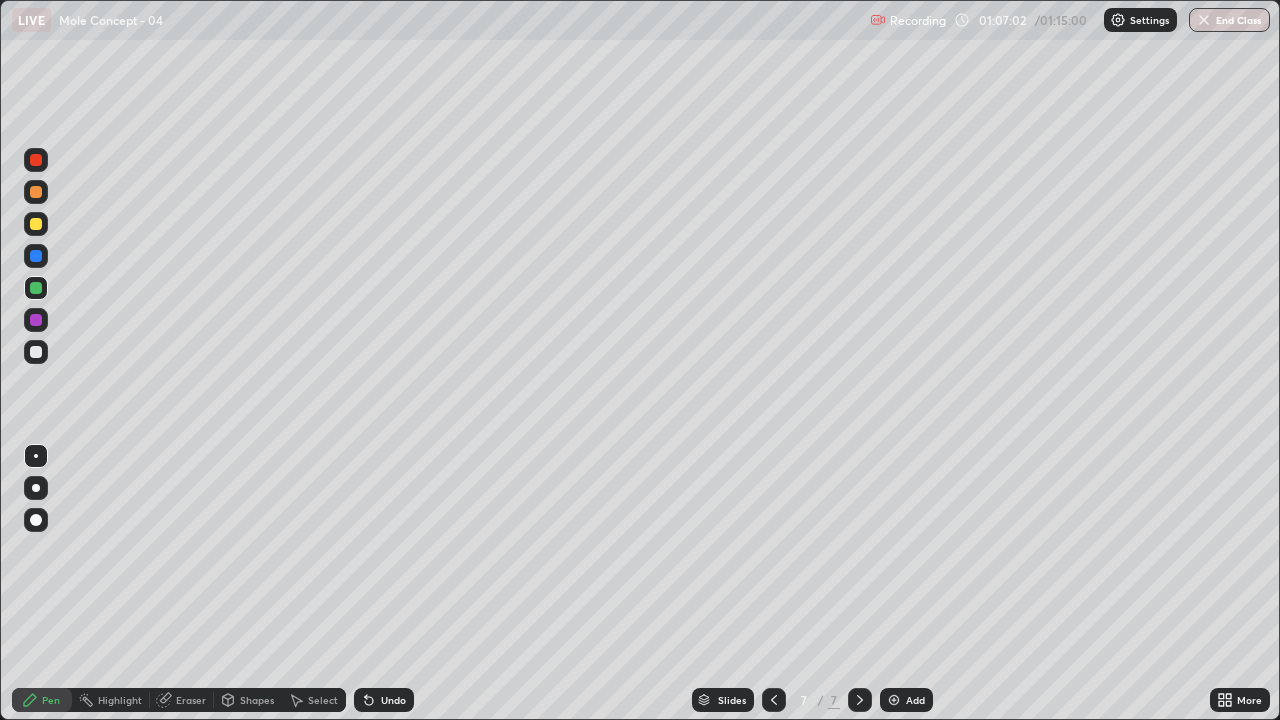 click at bounding box center (36, 352) 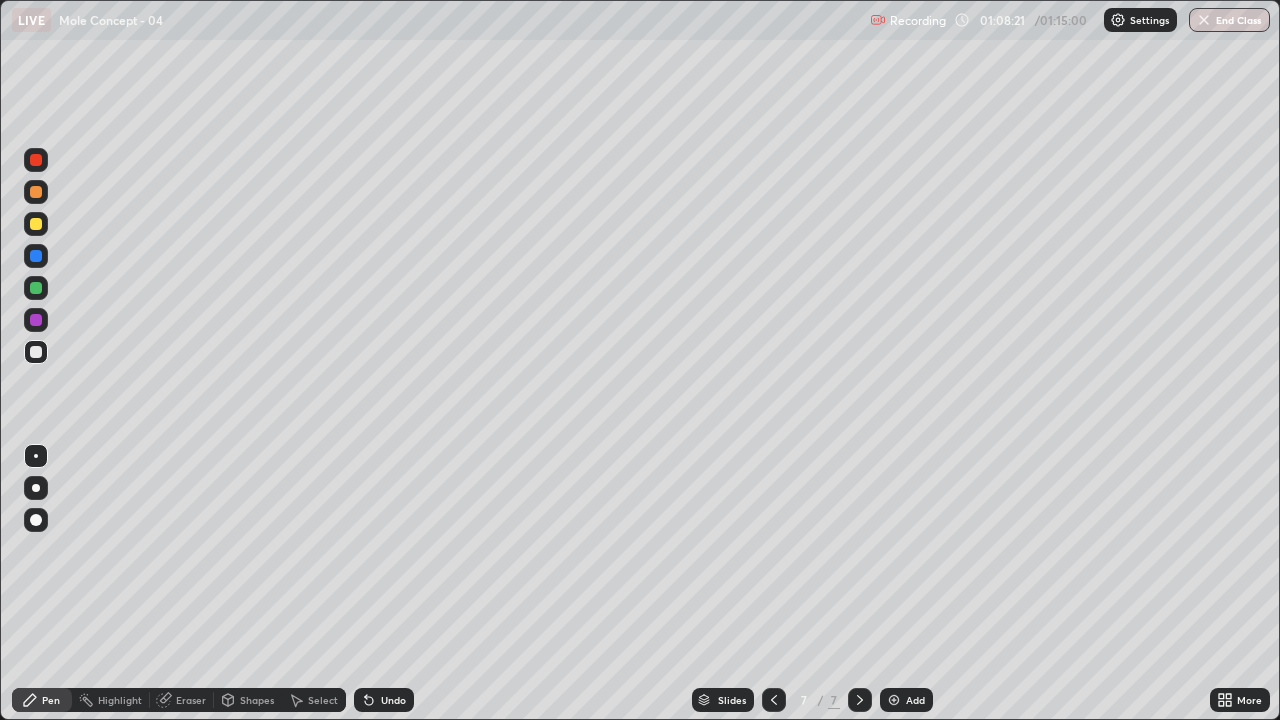 click at bounding box center [36, 160] 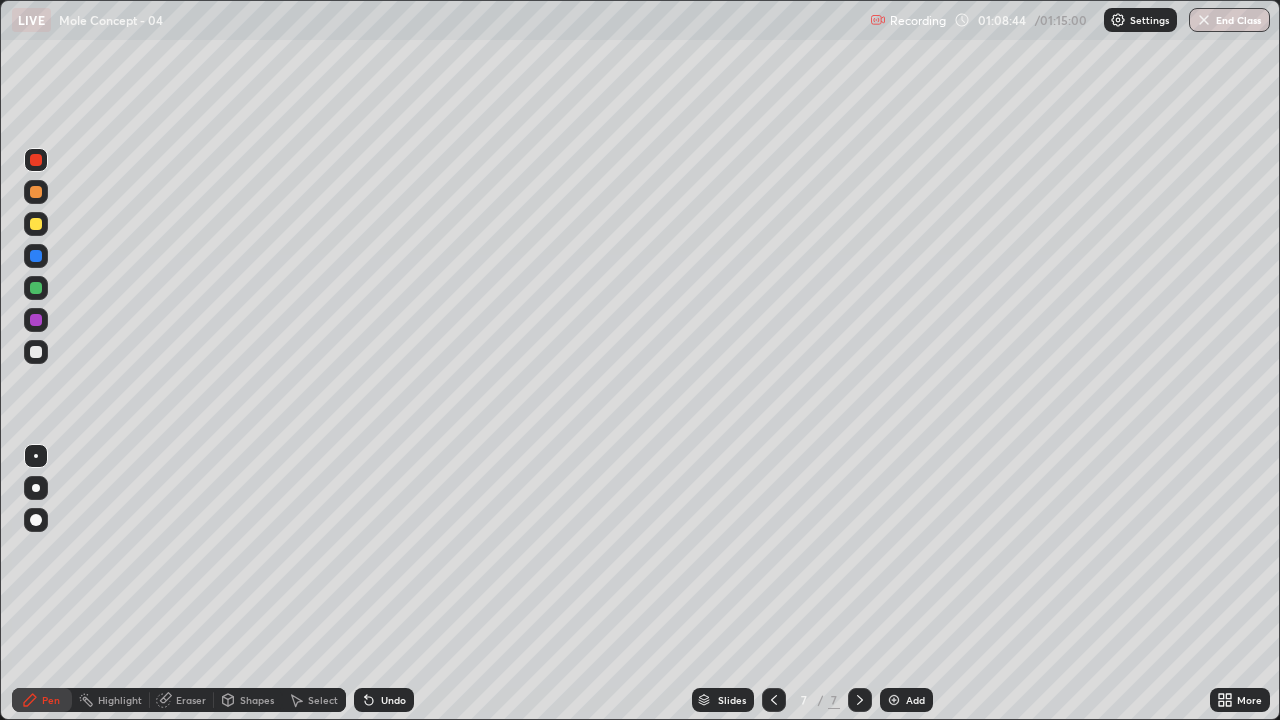 click on "Eraser" at bounding box center [191, 700] 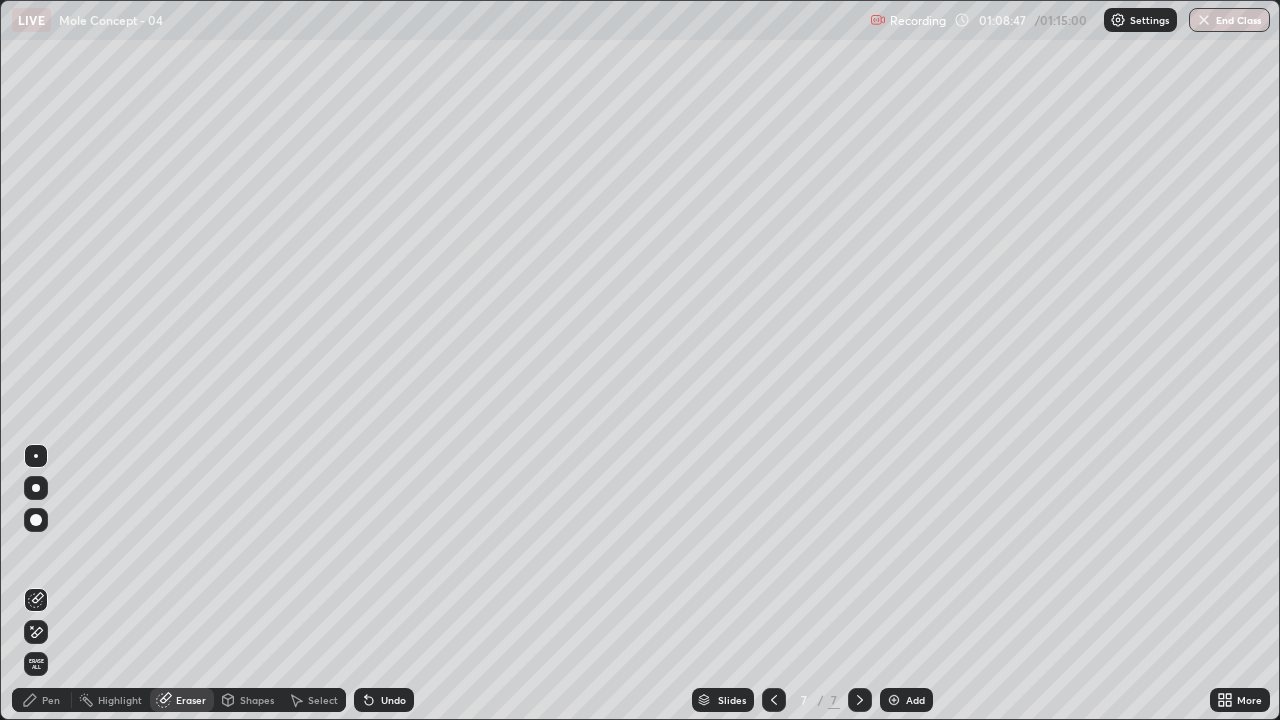 click on "Pen" at bounding box center (51, 700) 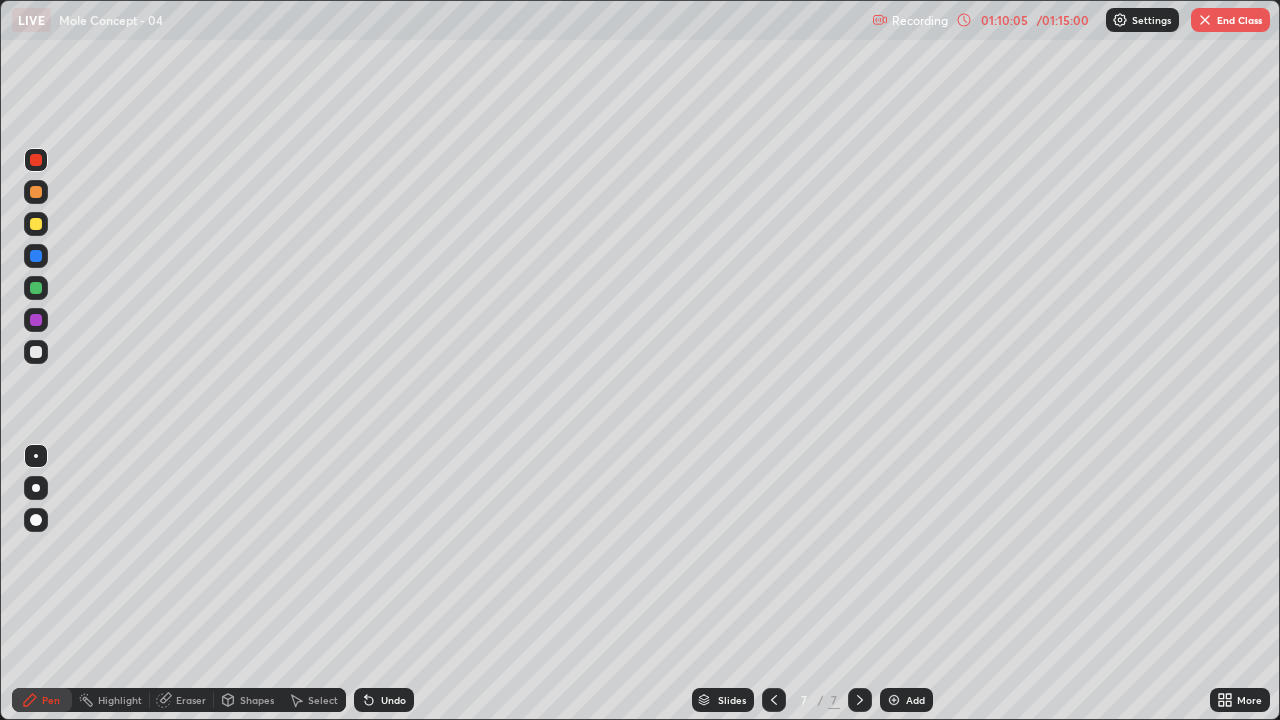 click at bounding box center (36, 352) 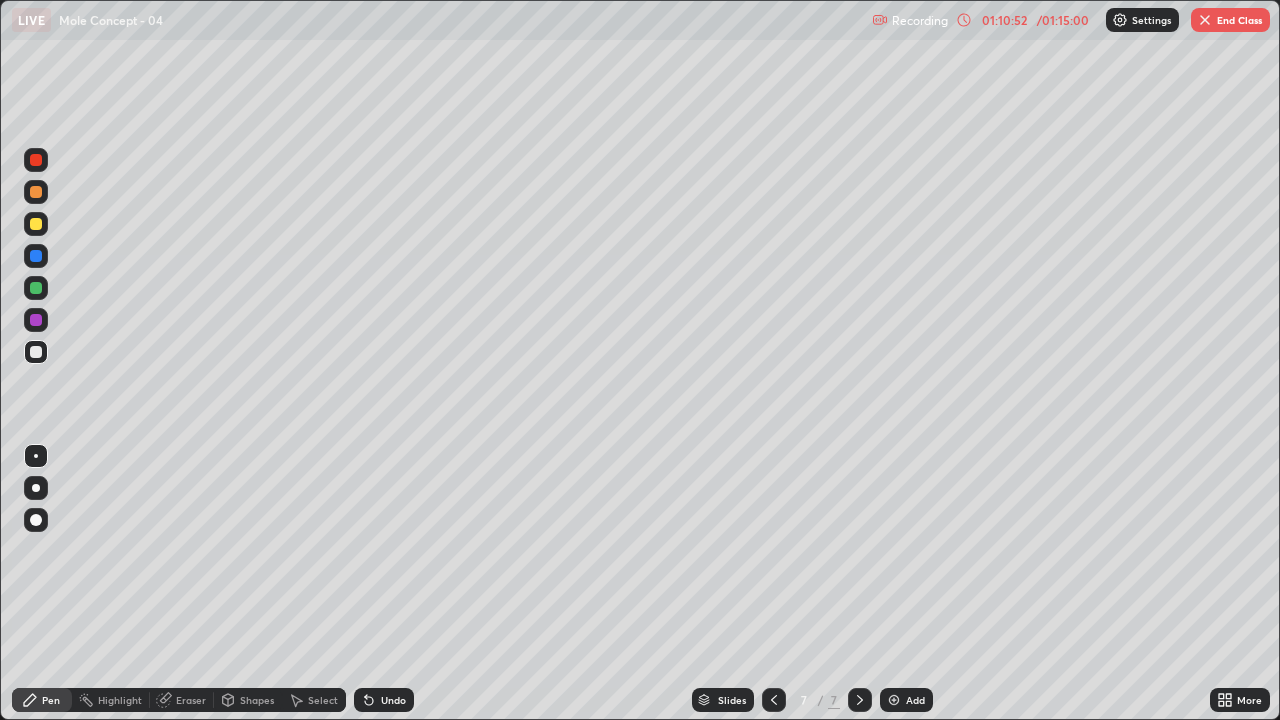 click on "Eraser" at bounding box center (191, 700) 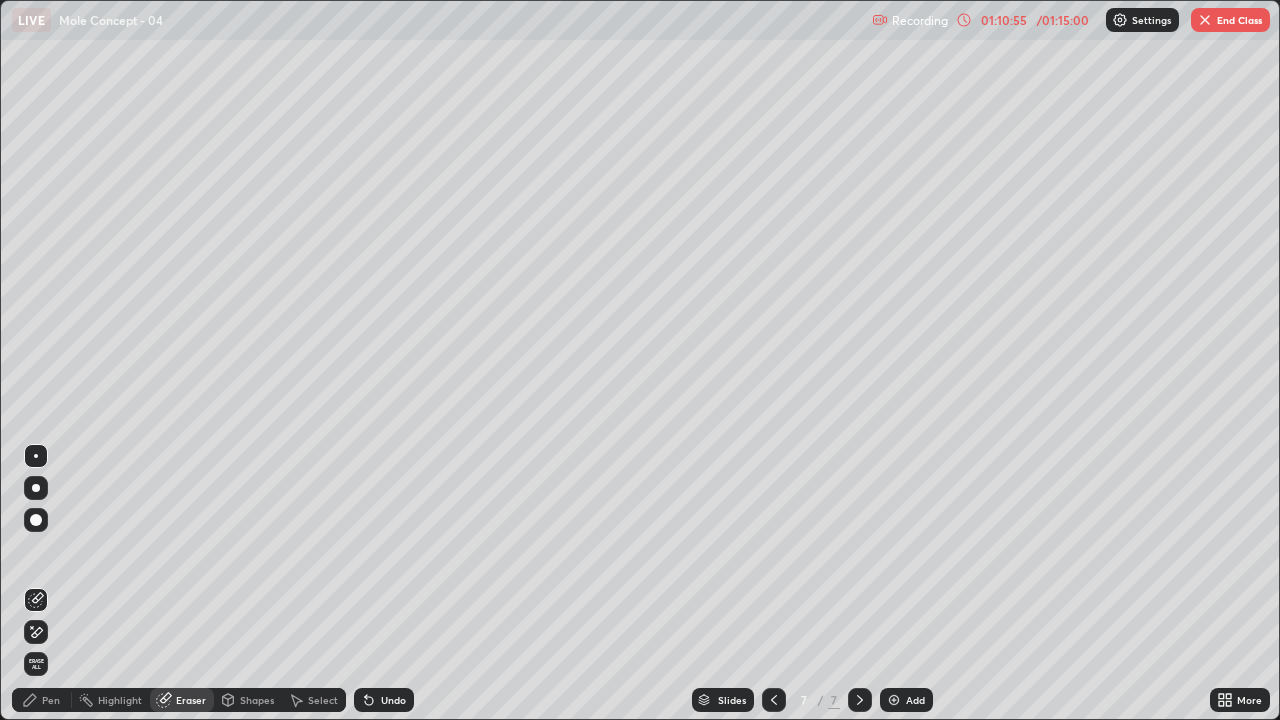 click on "Pen" at bounding box center [42, 700] 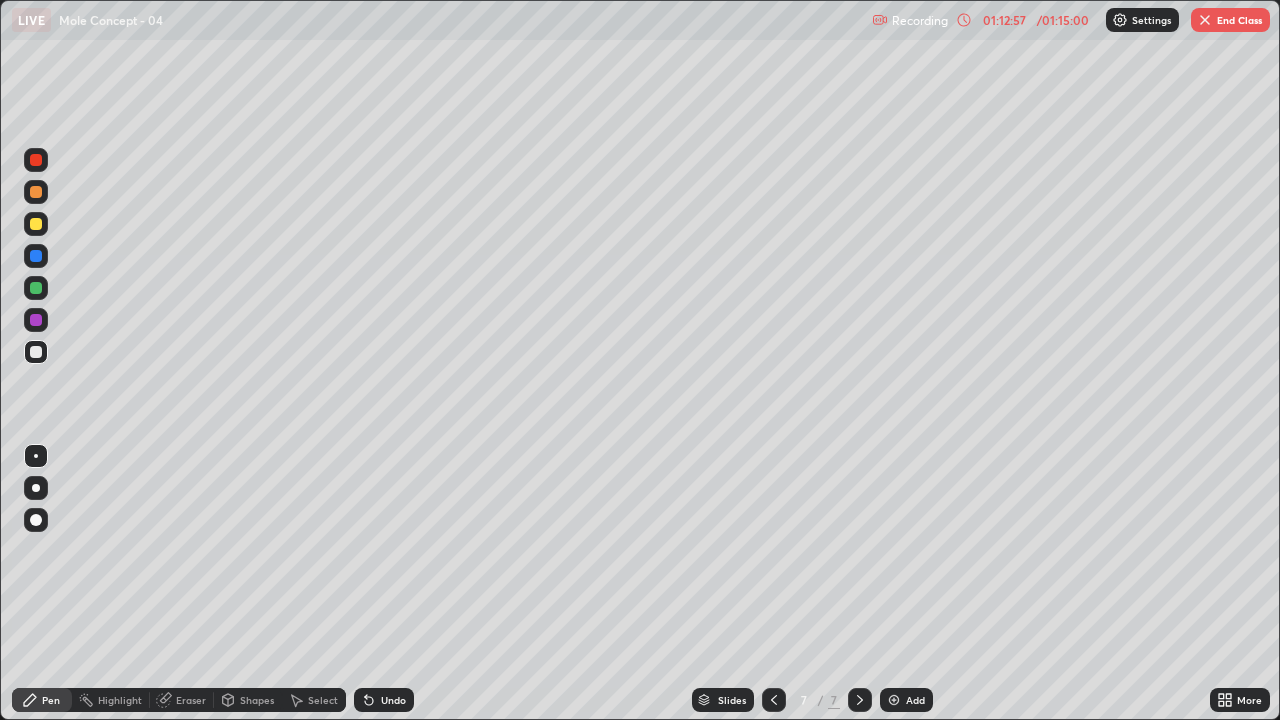 click on "End Class" at bounding box center (1230, 20) 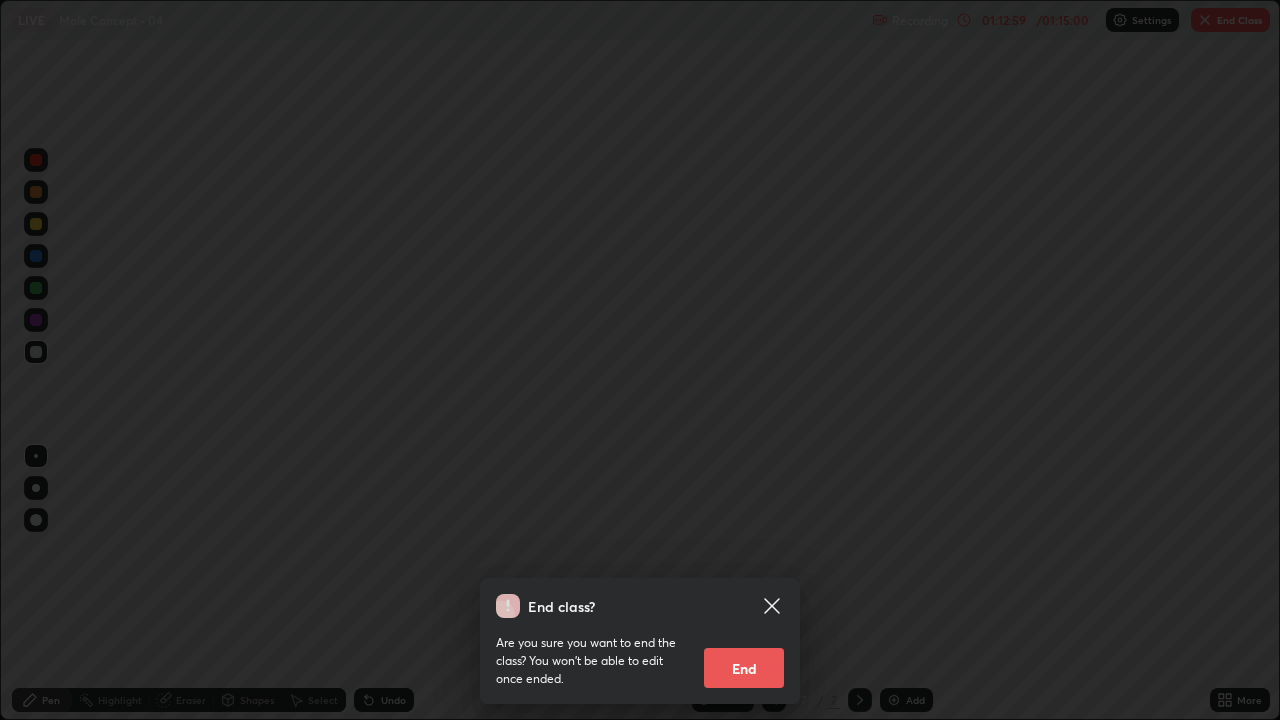click 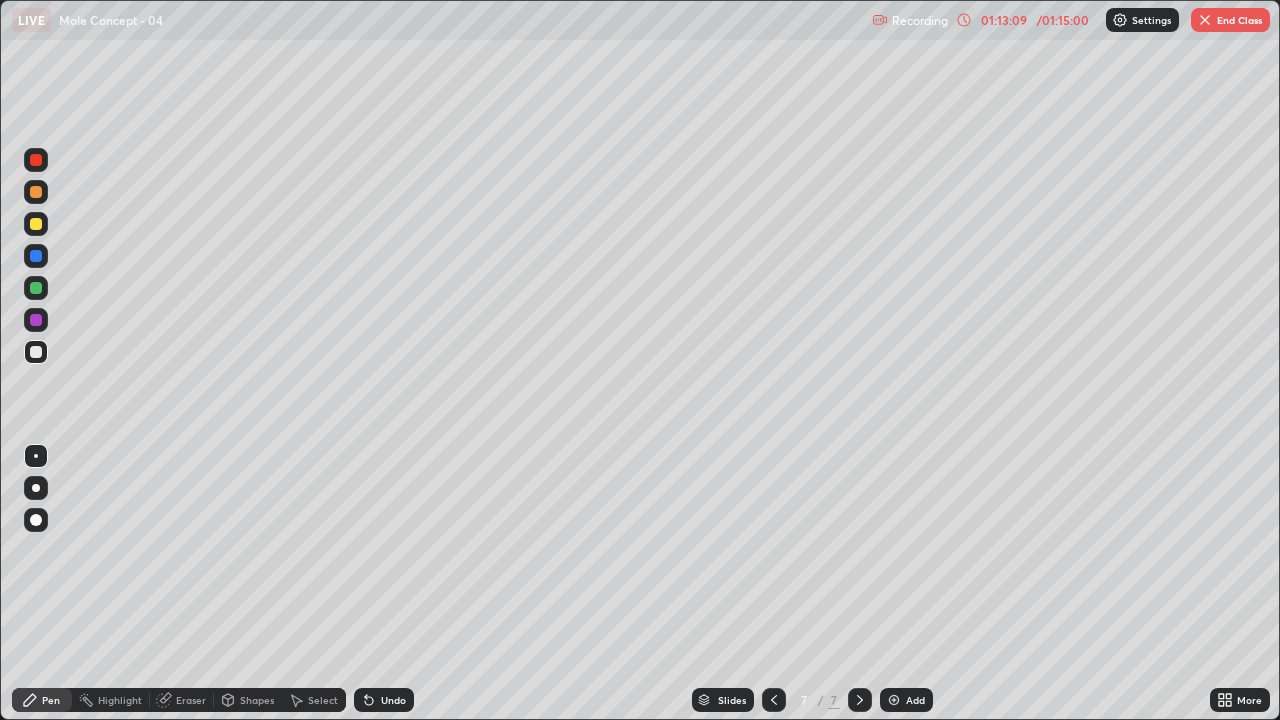 click at bounding box center [1205, 20] 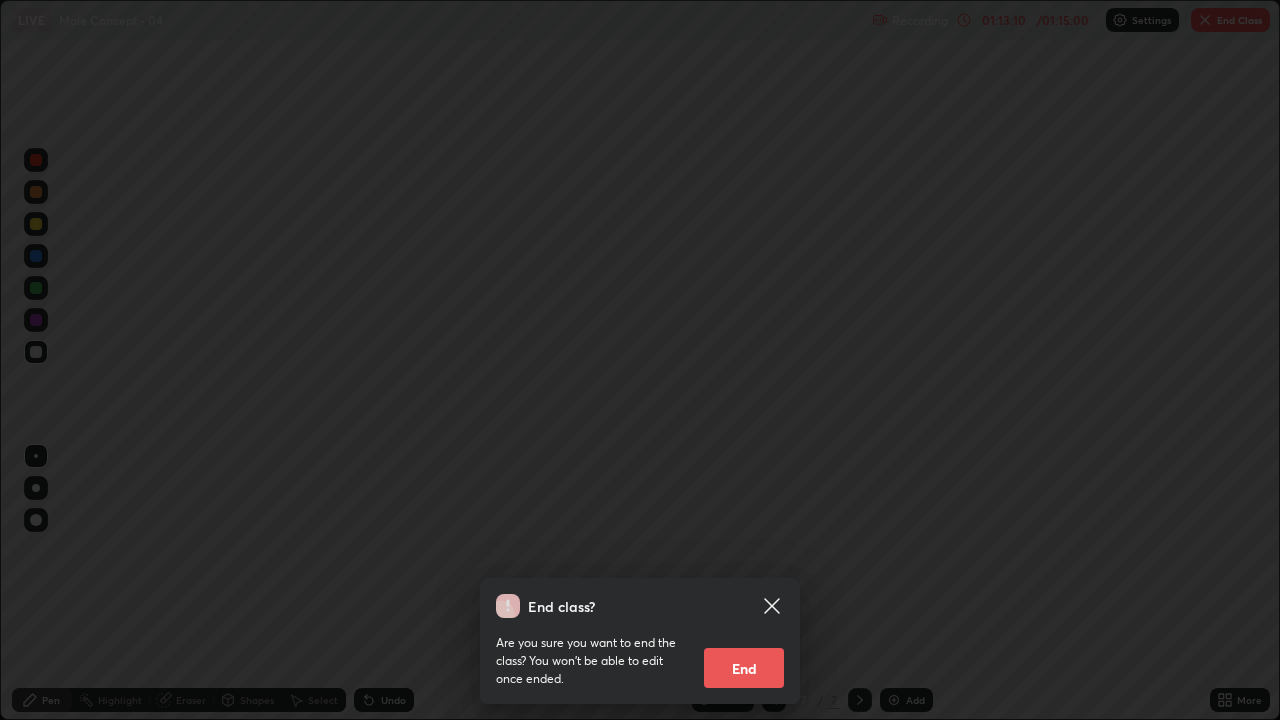 click on "End" at bounding box center [744, 668] 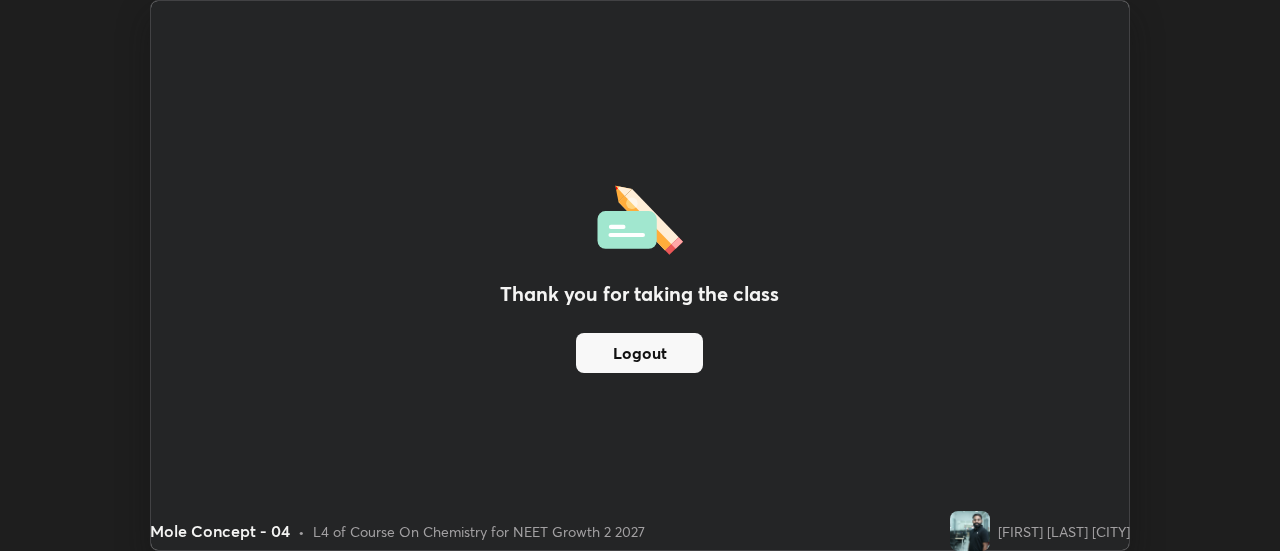scroll, scrollTop: 551, scrollLeft: 1280, axis: both 